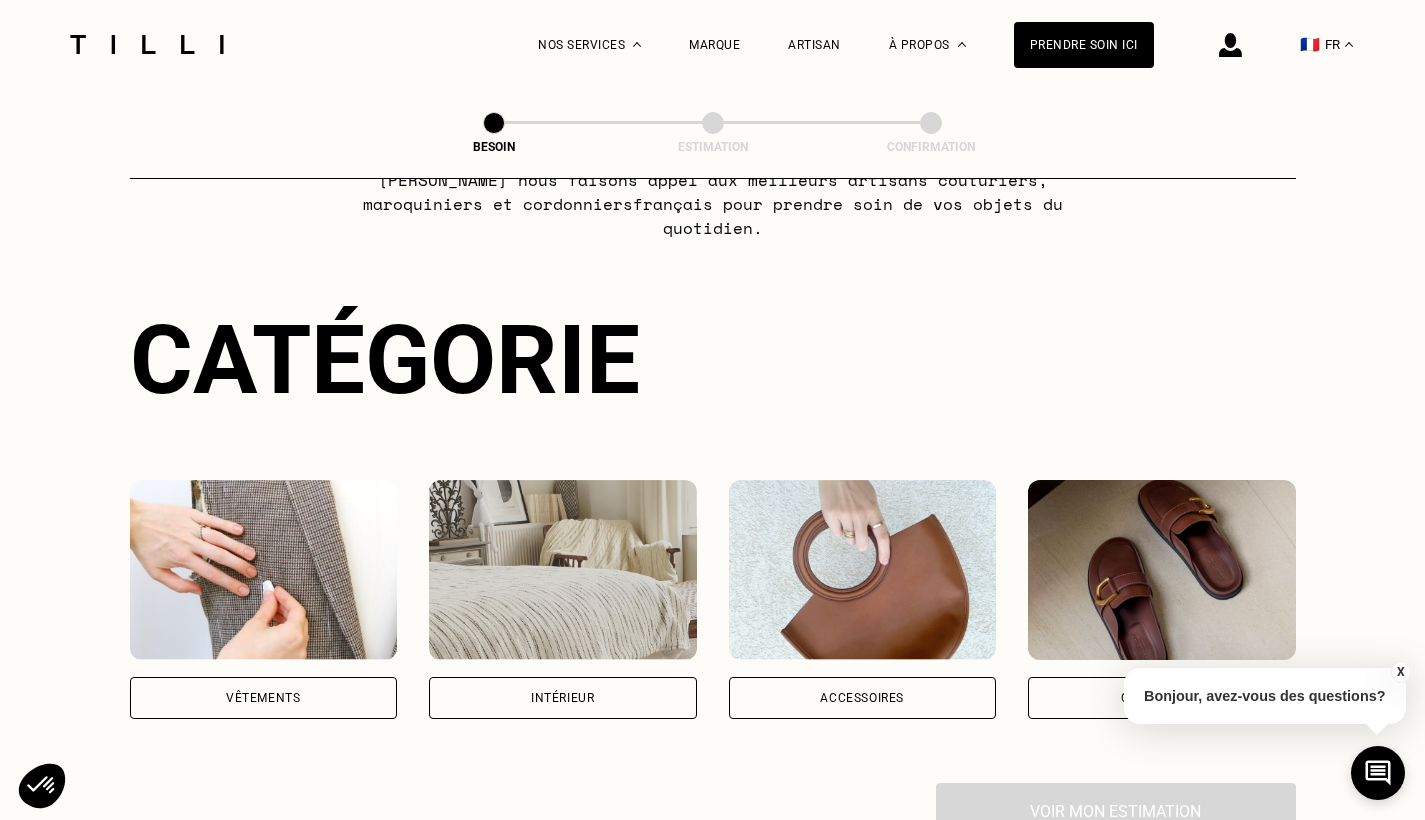 scroll, scrollTop: 143, scrollLeft: 0, axis: vertical 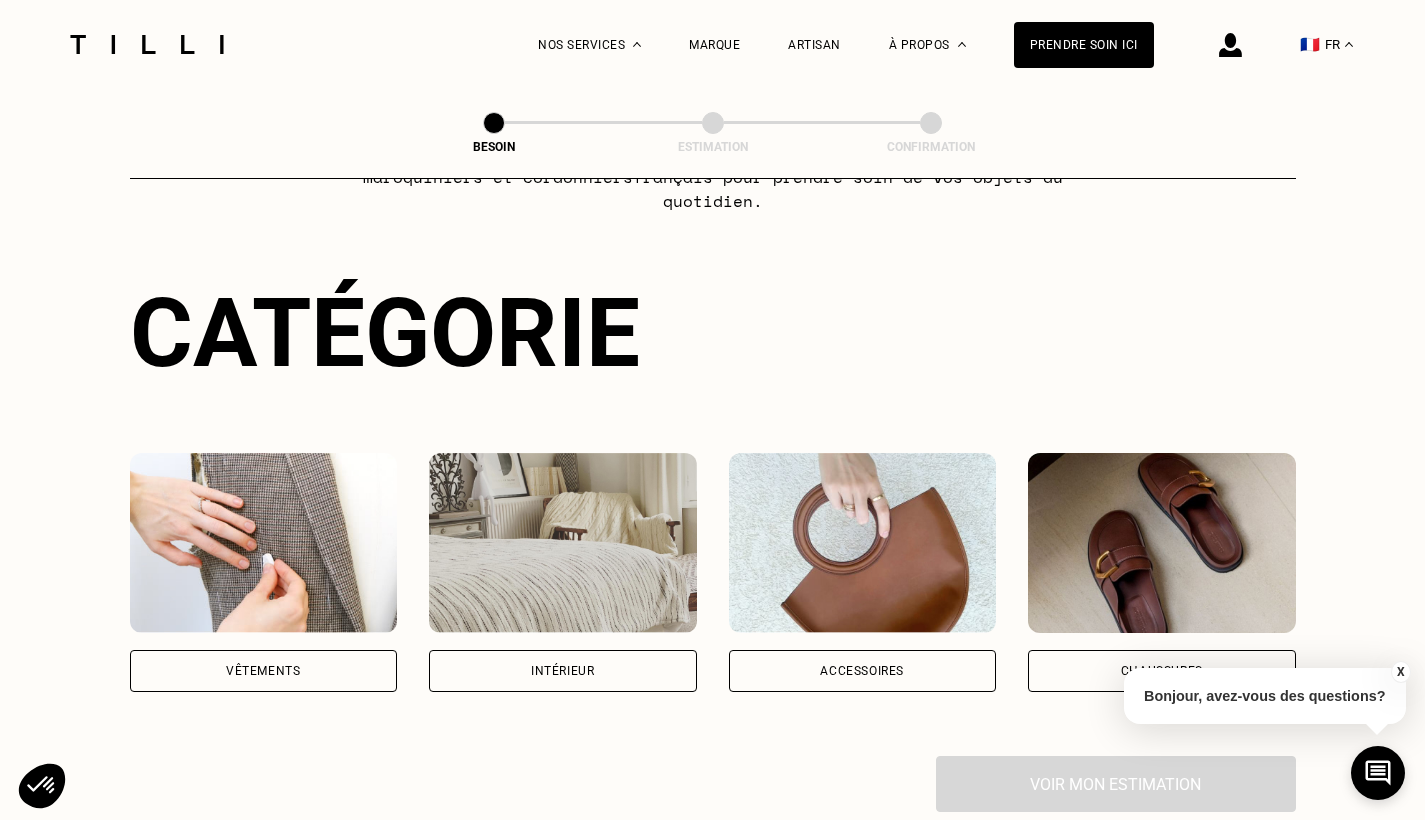 click on "Vêtements" at bounding box center (264, 671) 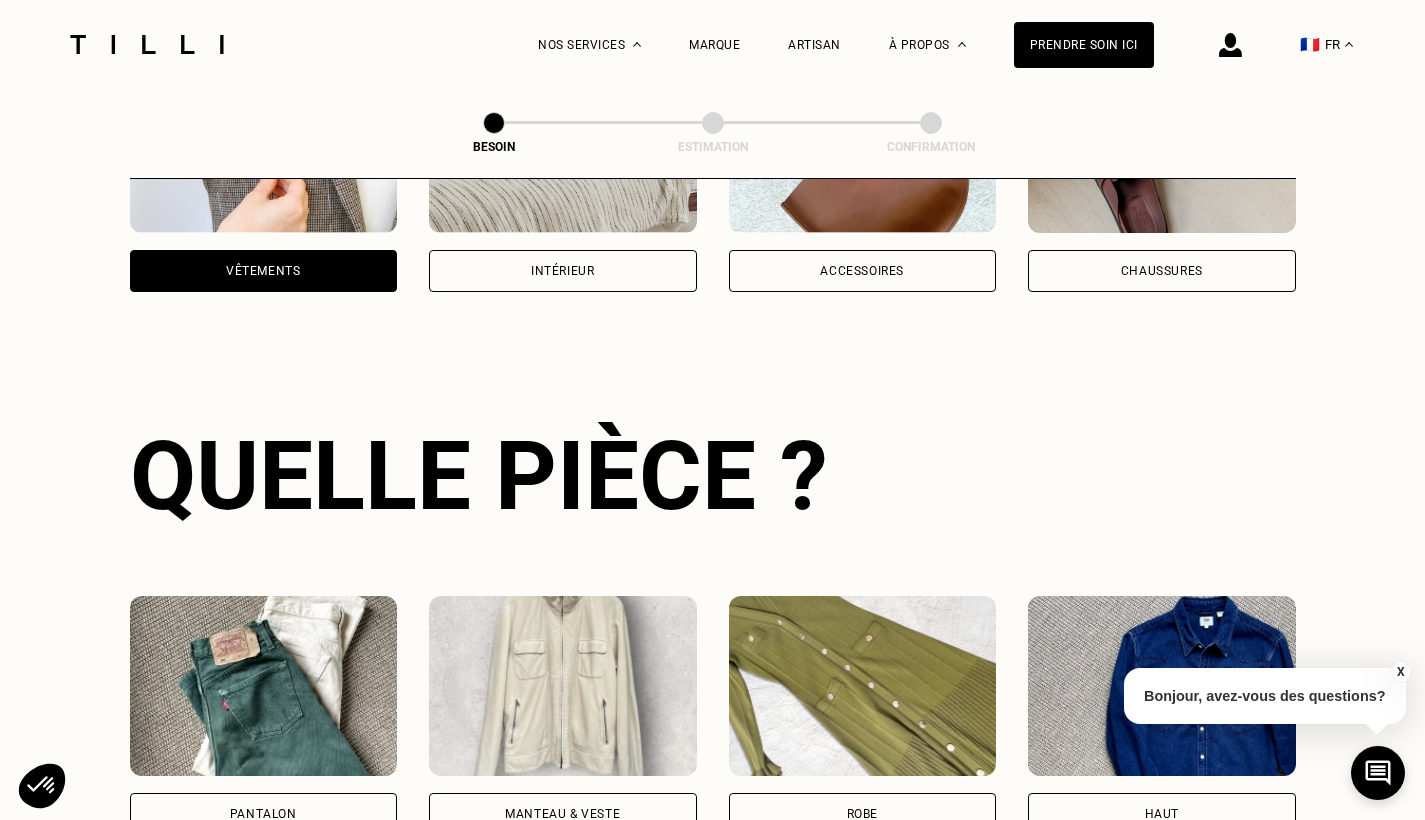scroll, scrollTop: 651, scrollLeft: 0, axis: vertical 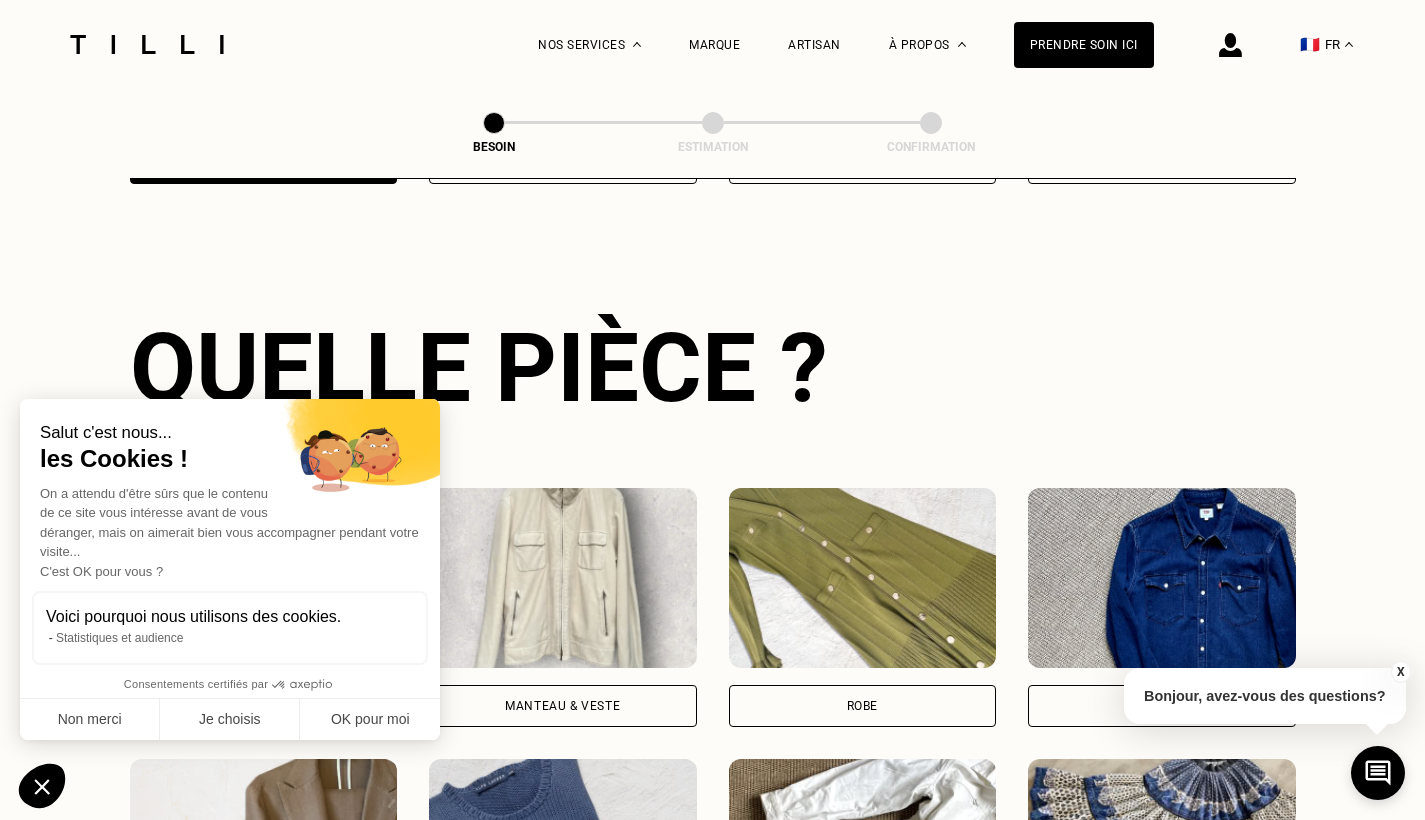 click on "Voici pourquoi nous utilisons des cookies. Statistiques et audience" at bounding box center (230, 628) 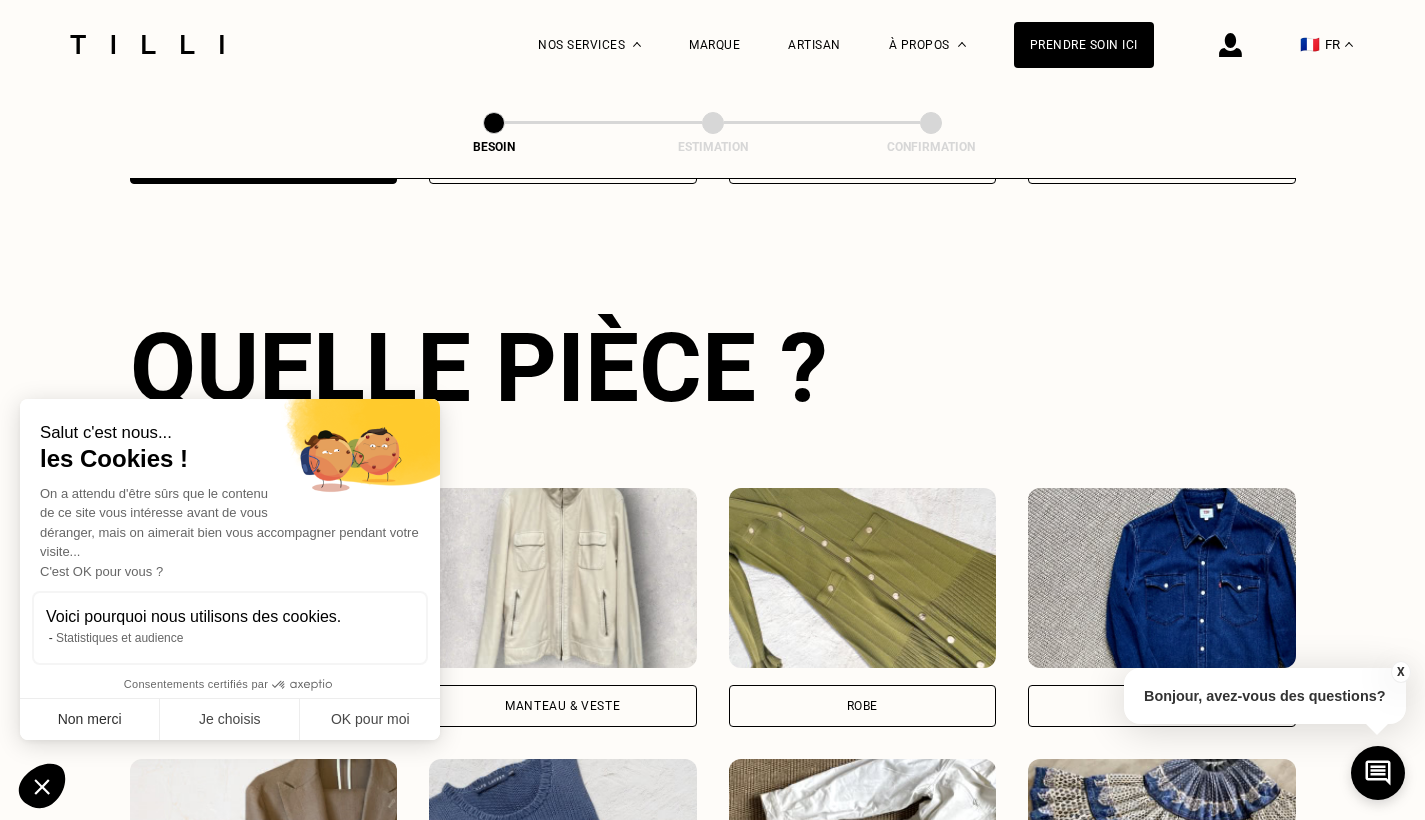 click on "Non merci" at bounding box center [90, 720] 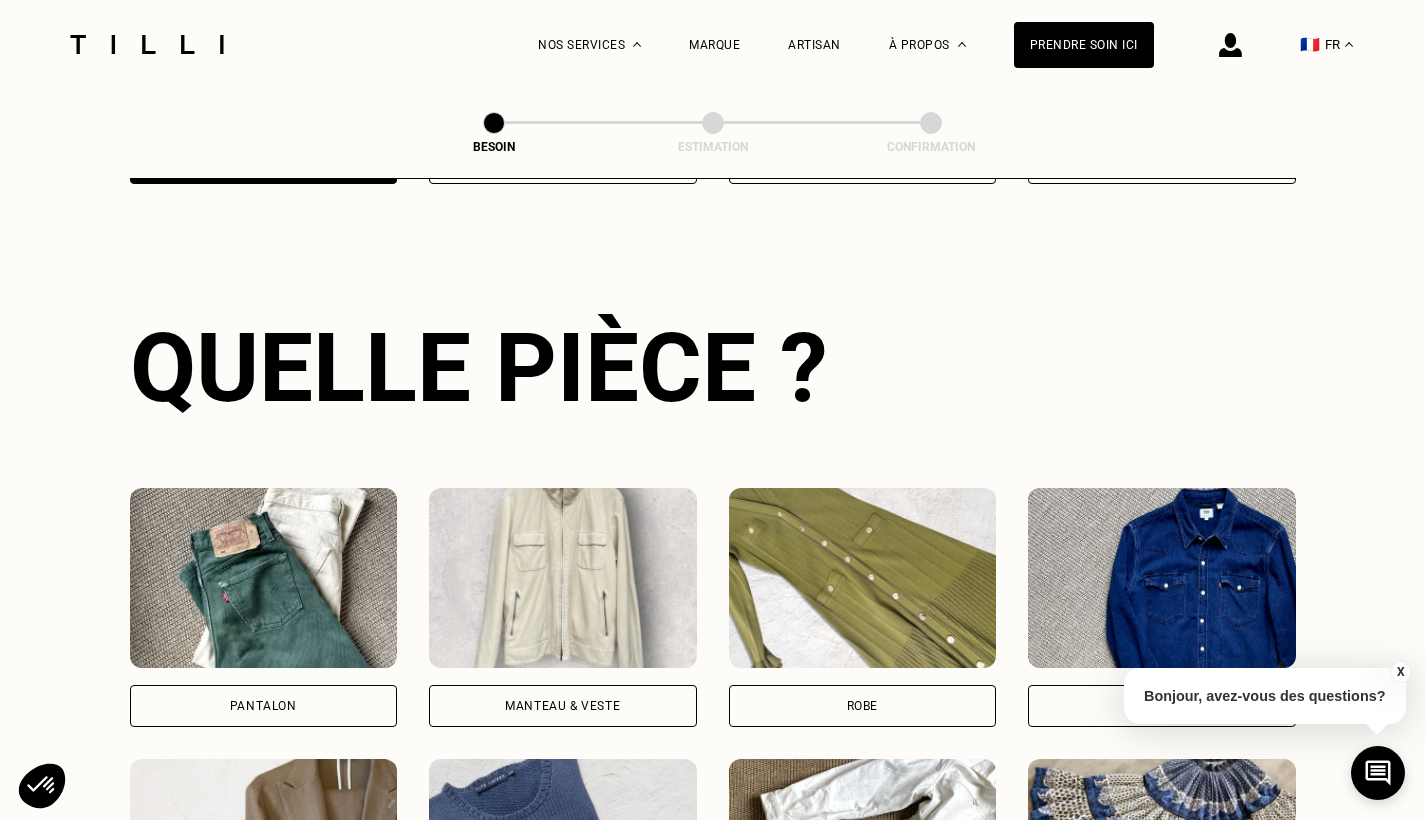 click on "Pantalon" at bounding box center [264, 706] 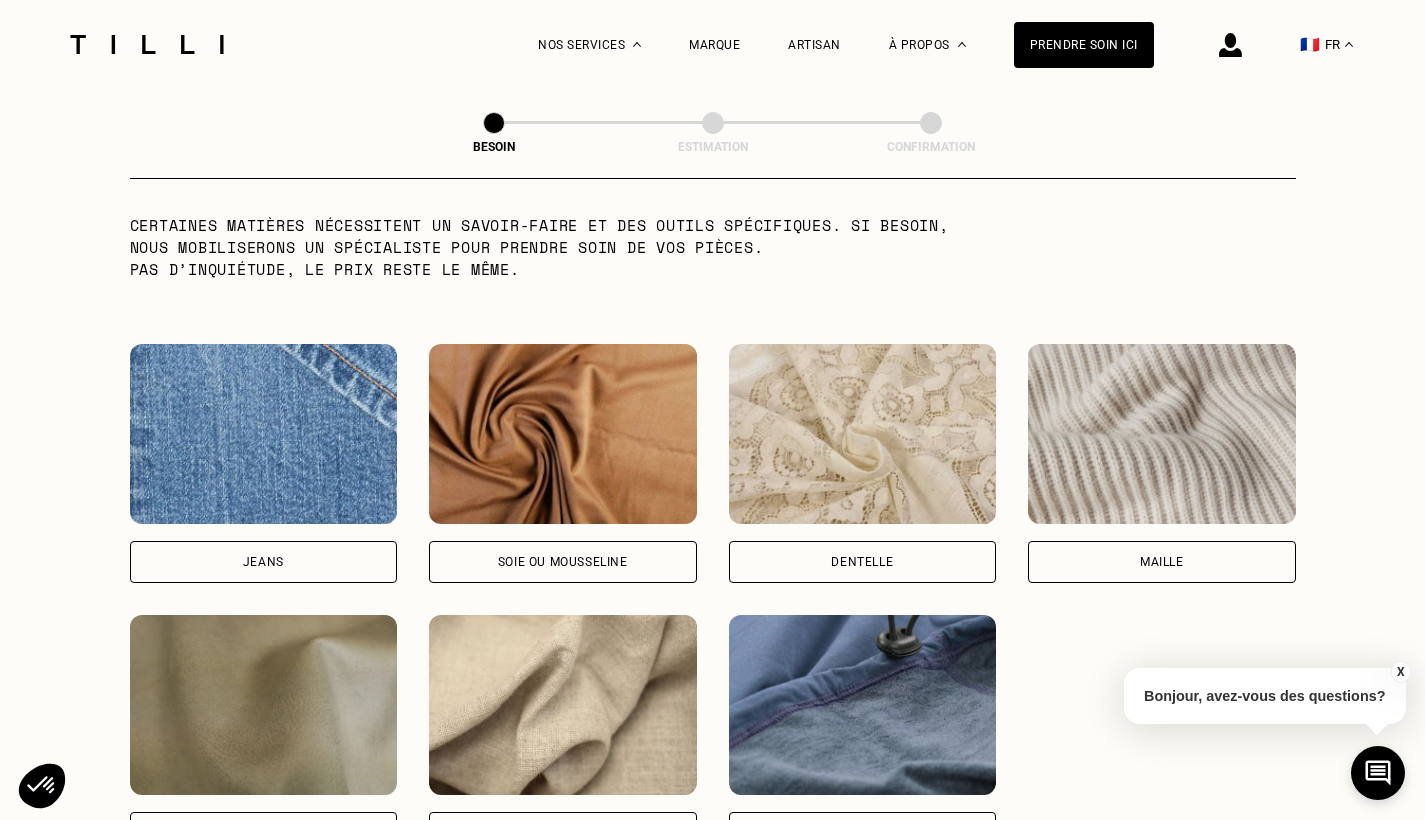 scroll, scrollTop: 2140, scrollLeft: 0, axis: vertical 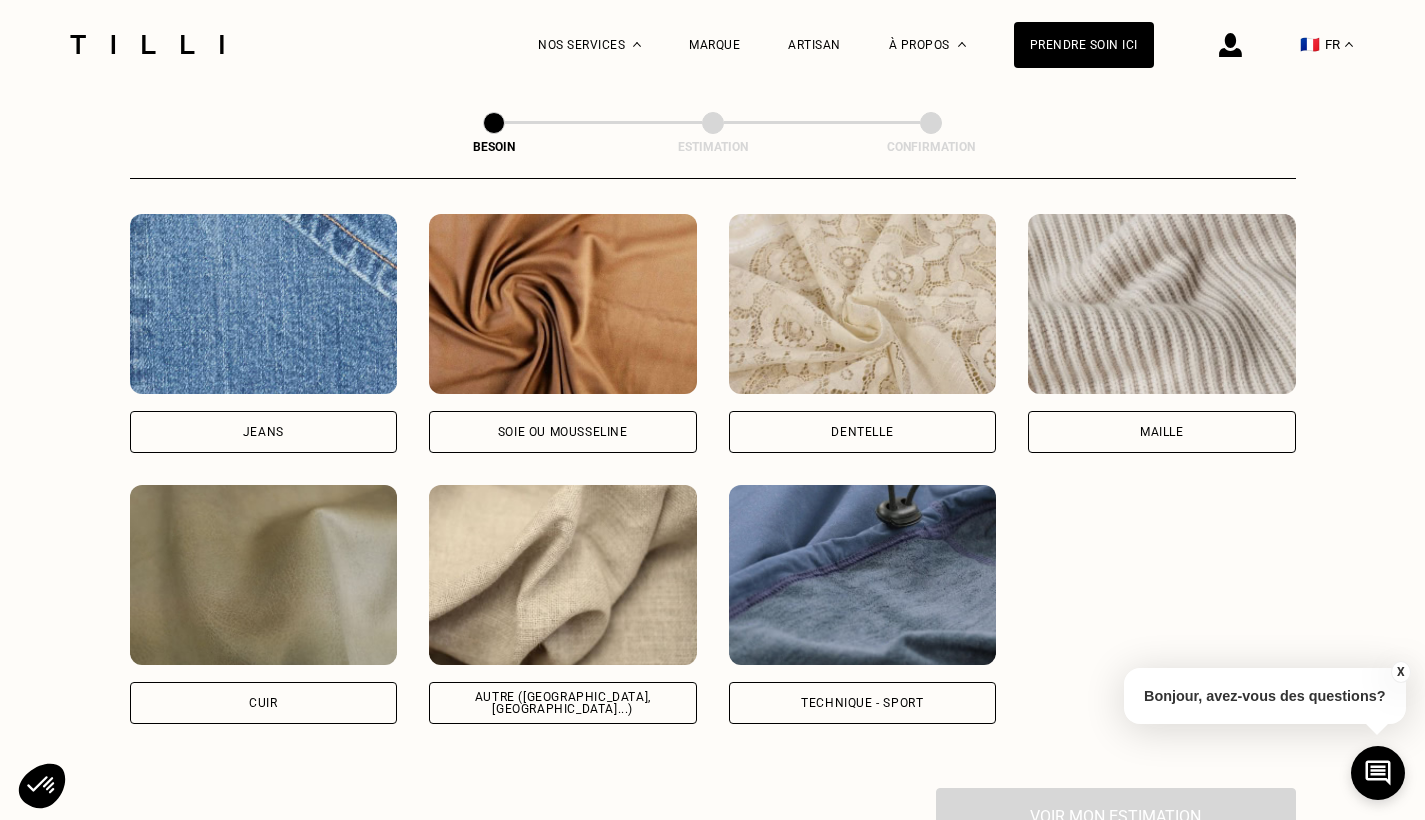 click on "Soie ou mousseline" at bounding box center [563, 432] 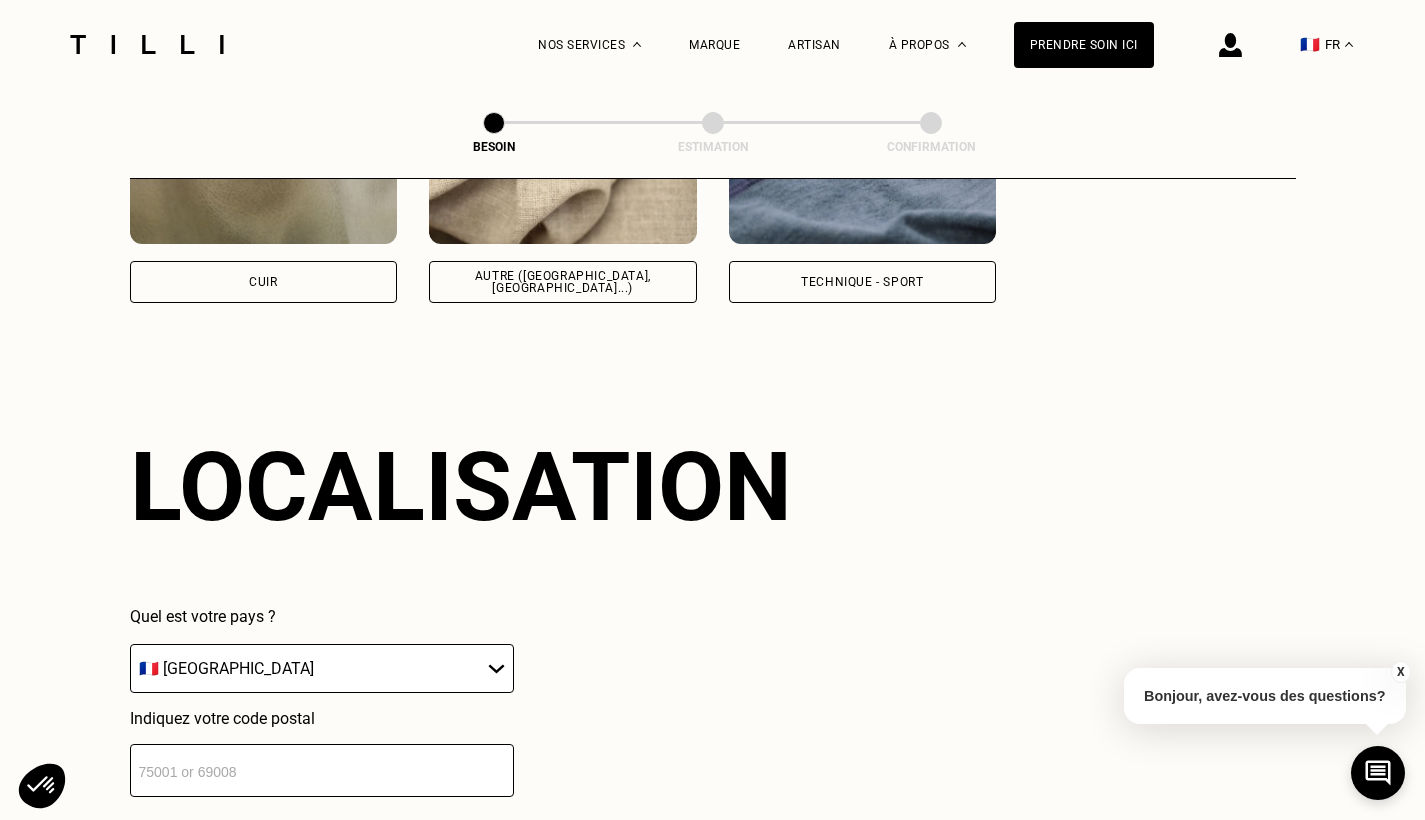 scroll, scrollTop: 2680, scrollLeft: 0, axis: vertical 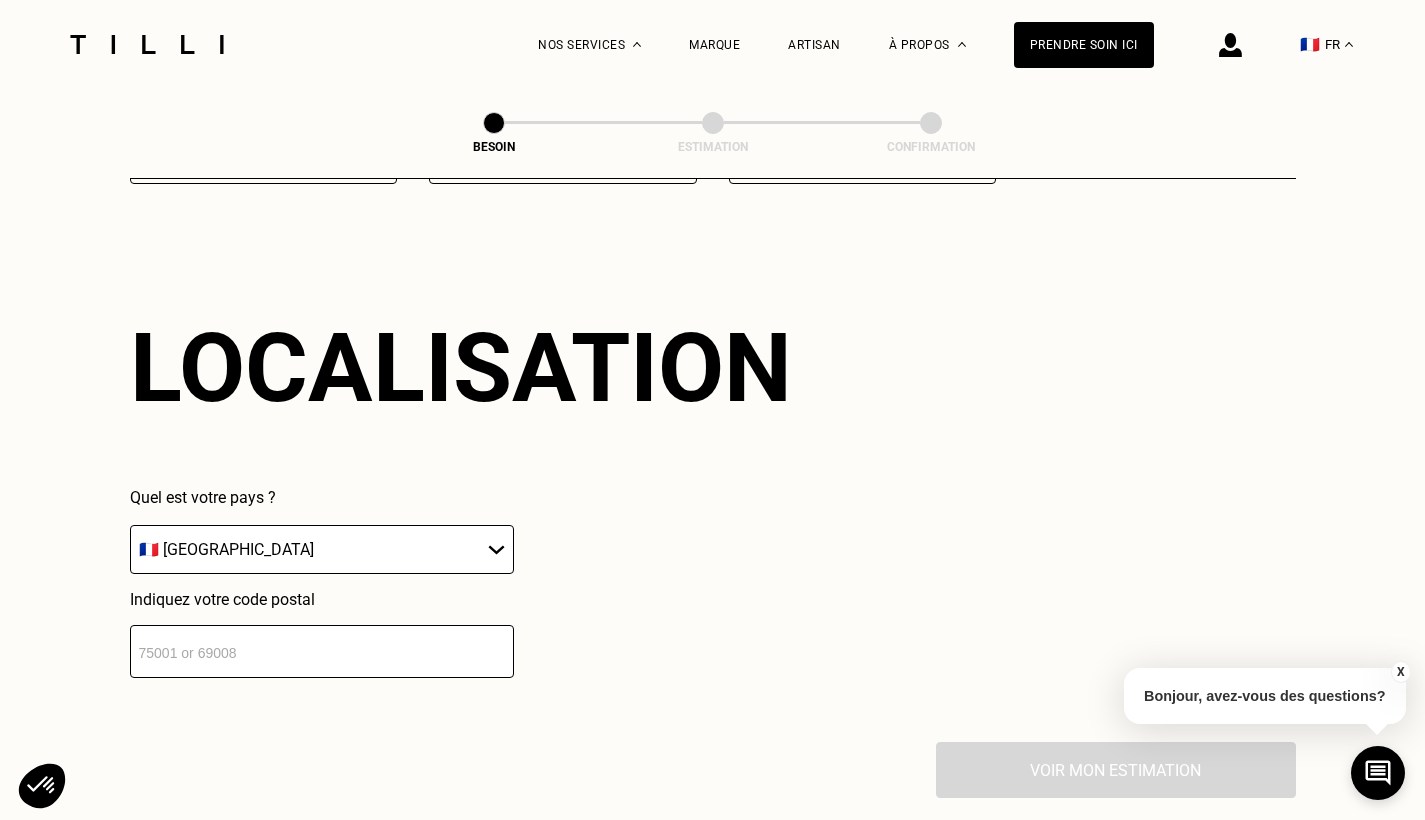 click at bounding box center [1230, 45] 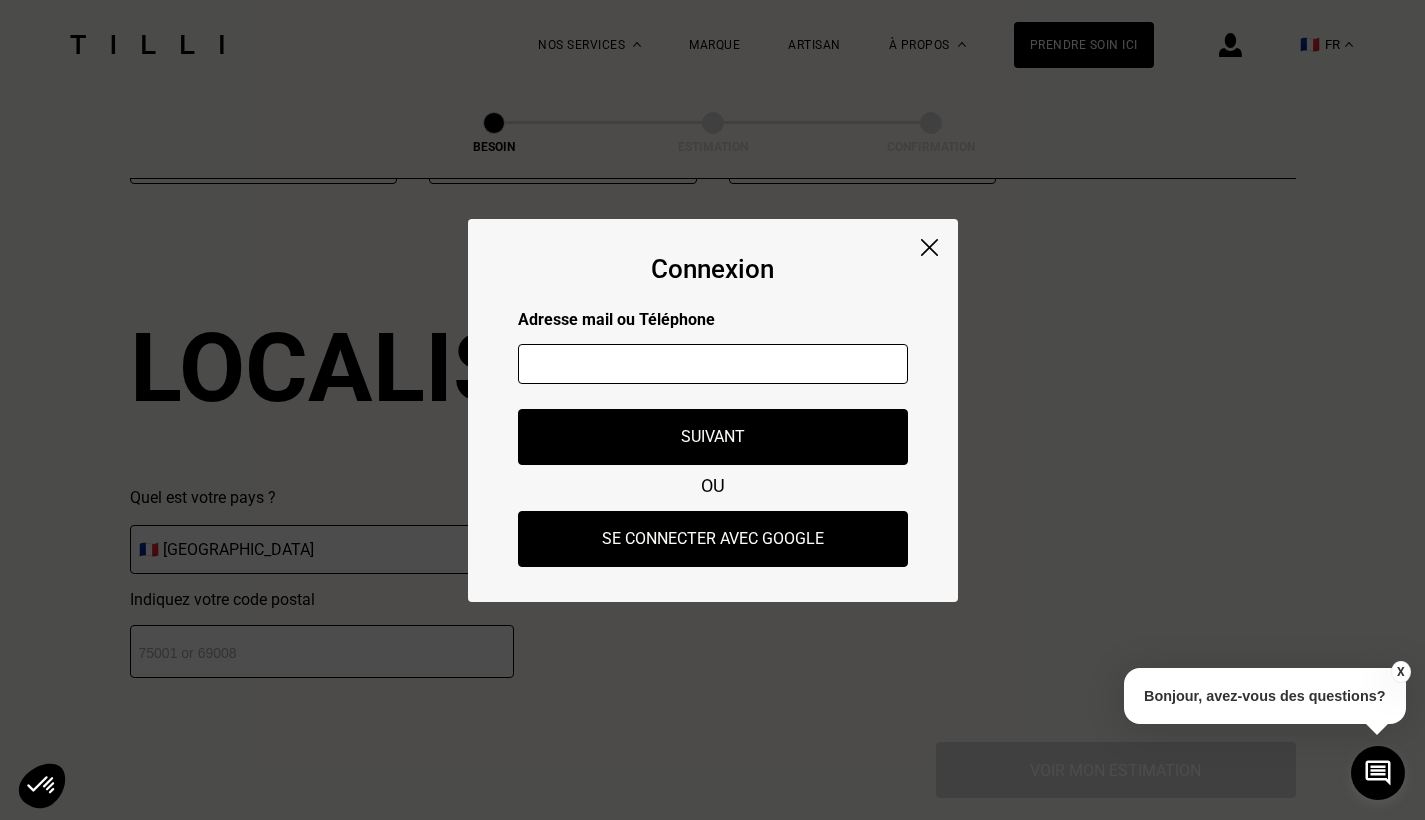 type on "[EMAIL_ADDRESS][DOMAIN_NAME]" 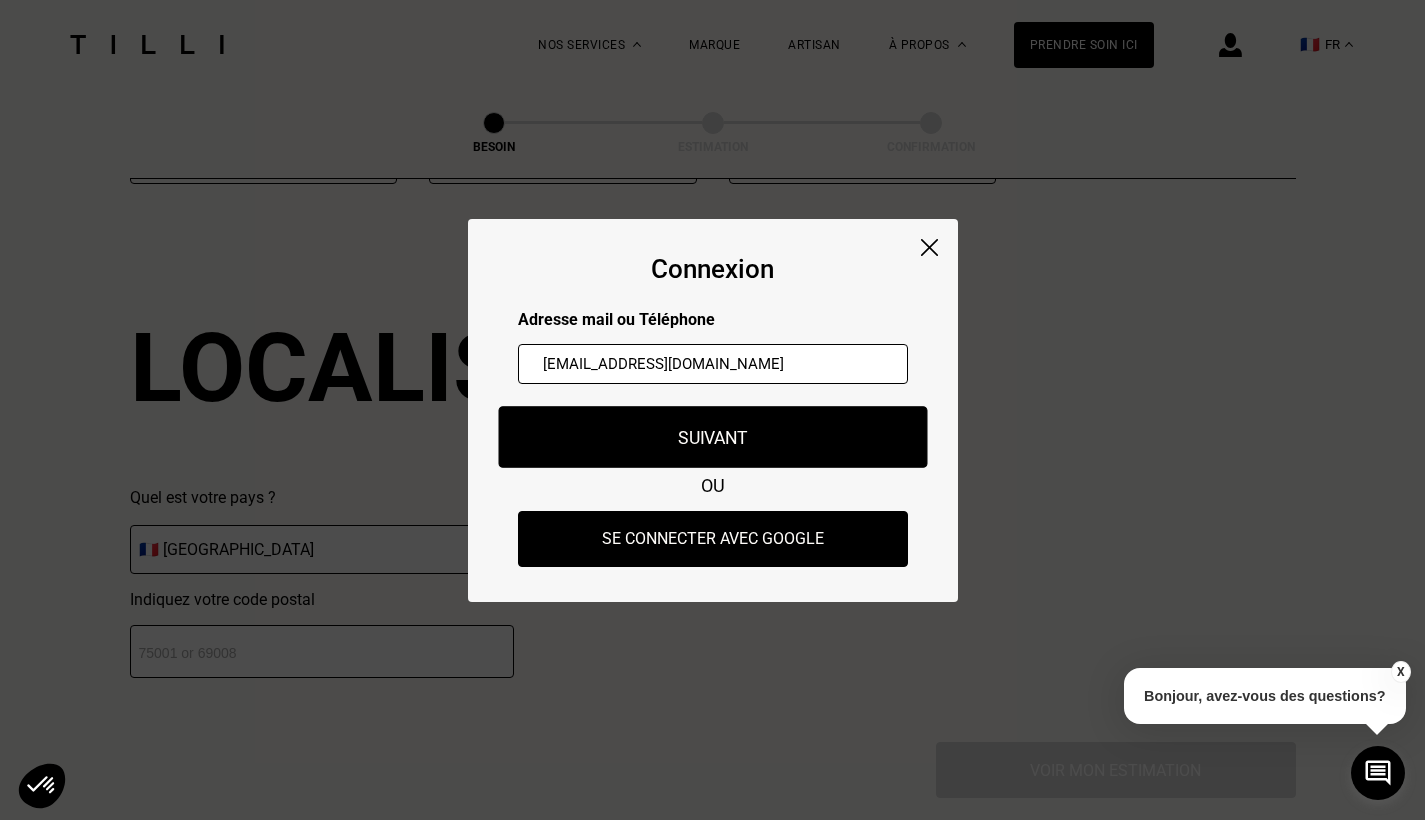 click on "Suivant" at bounding box center [712, 437] 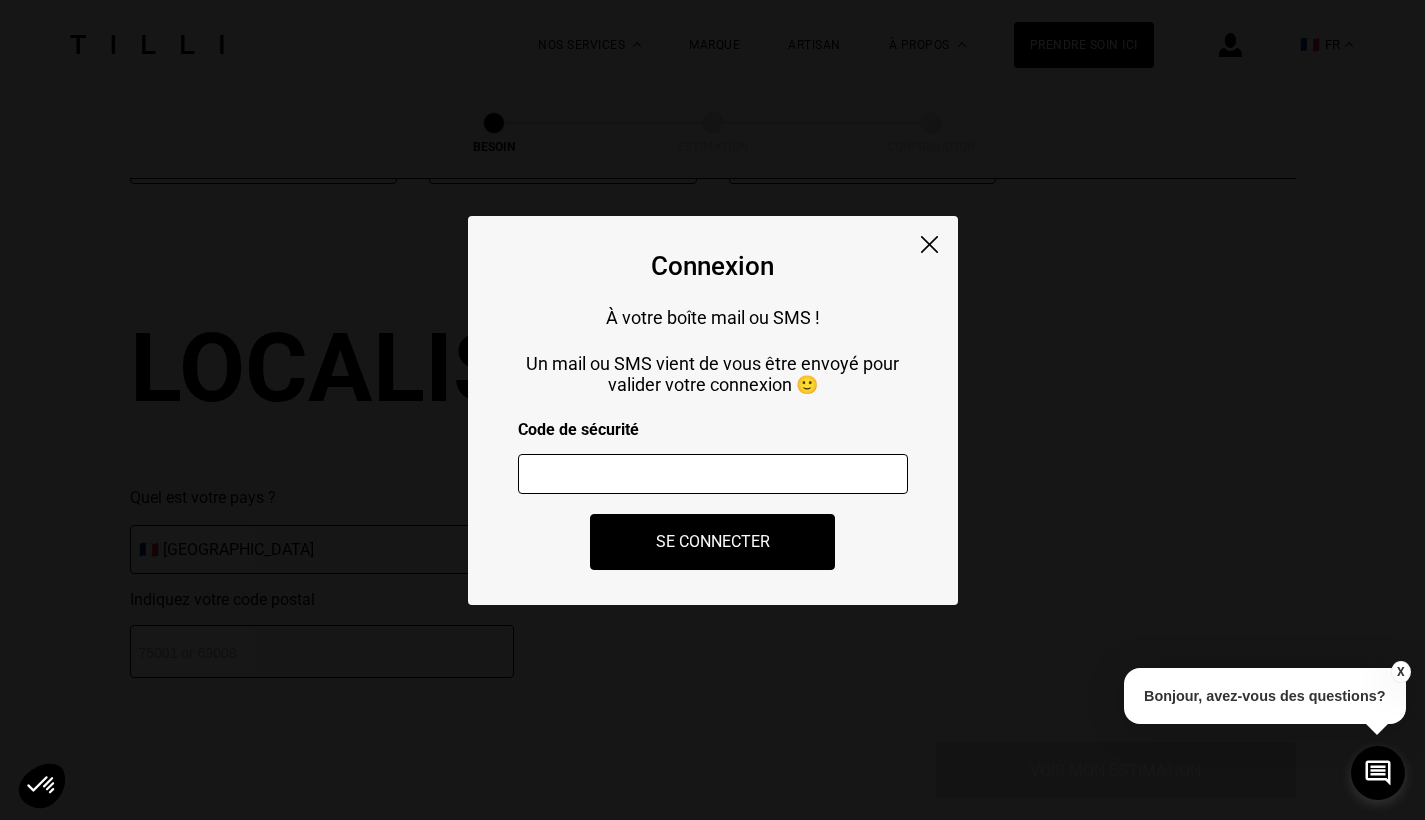 click at bounding box center [713, 474] 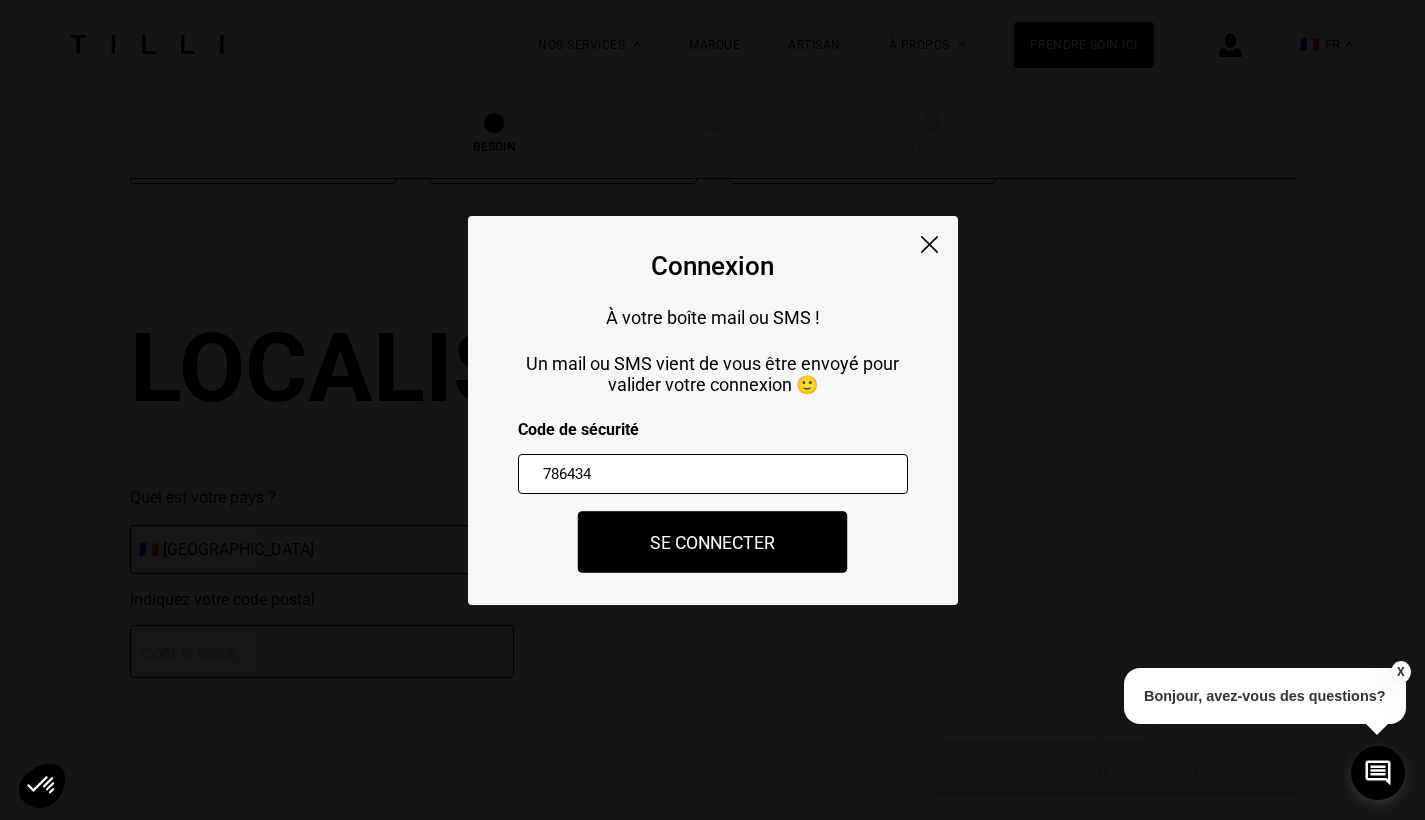 type on "786434" 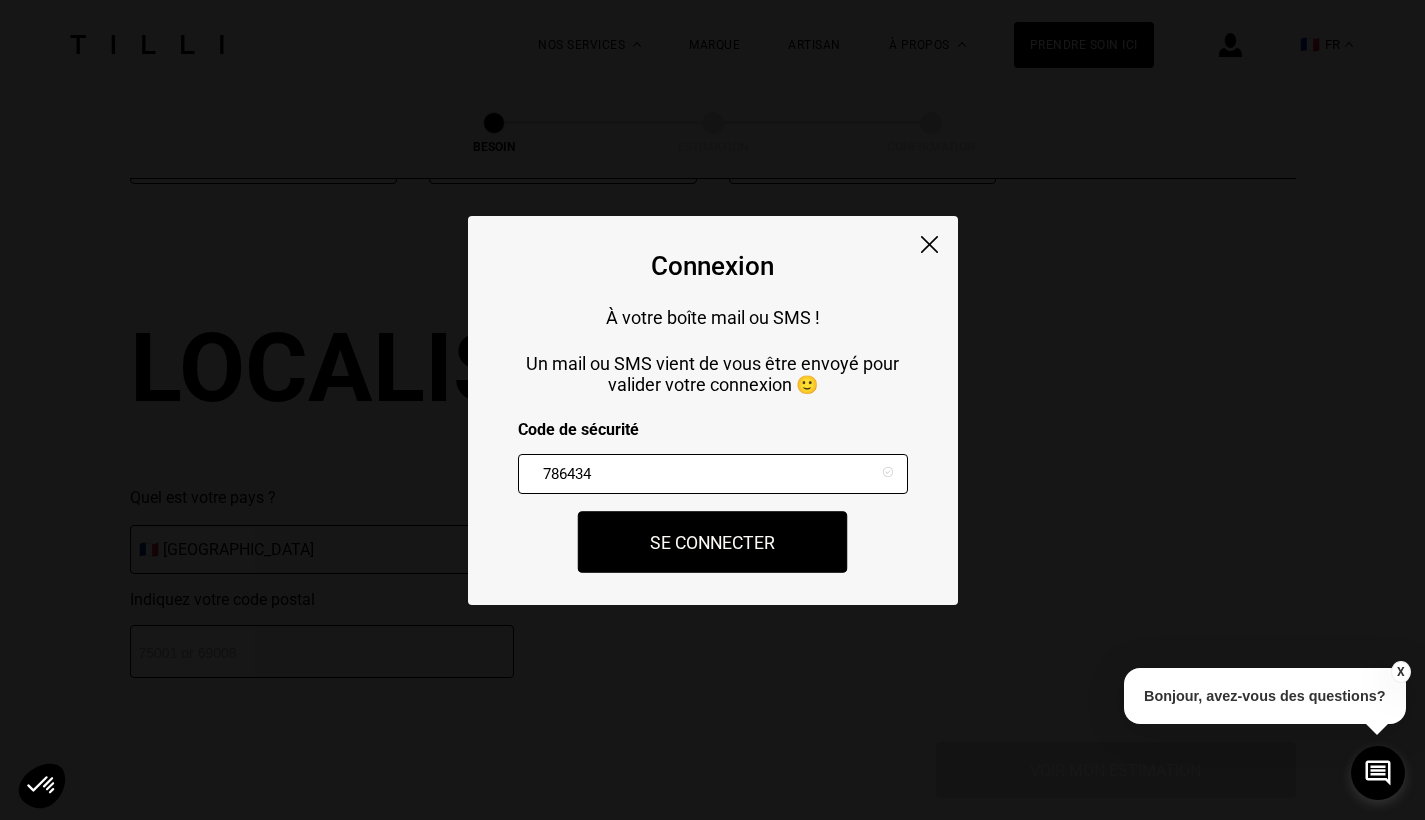 click on "Se connecter" at bounding box center (713, 542) 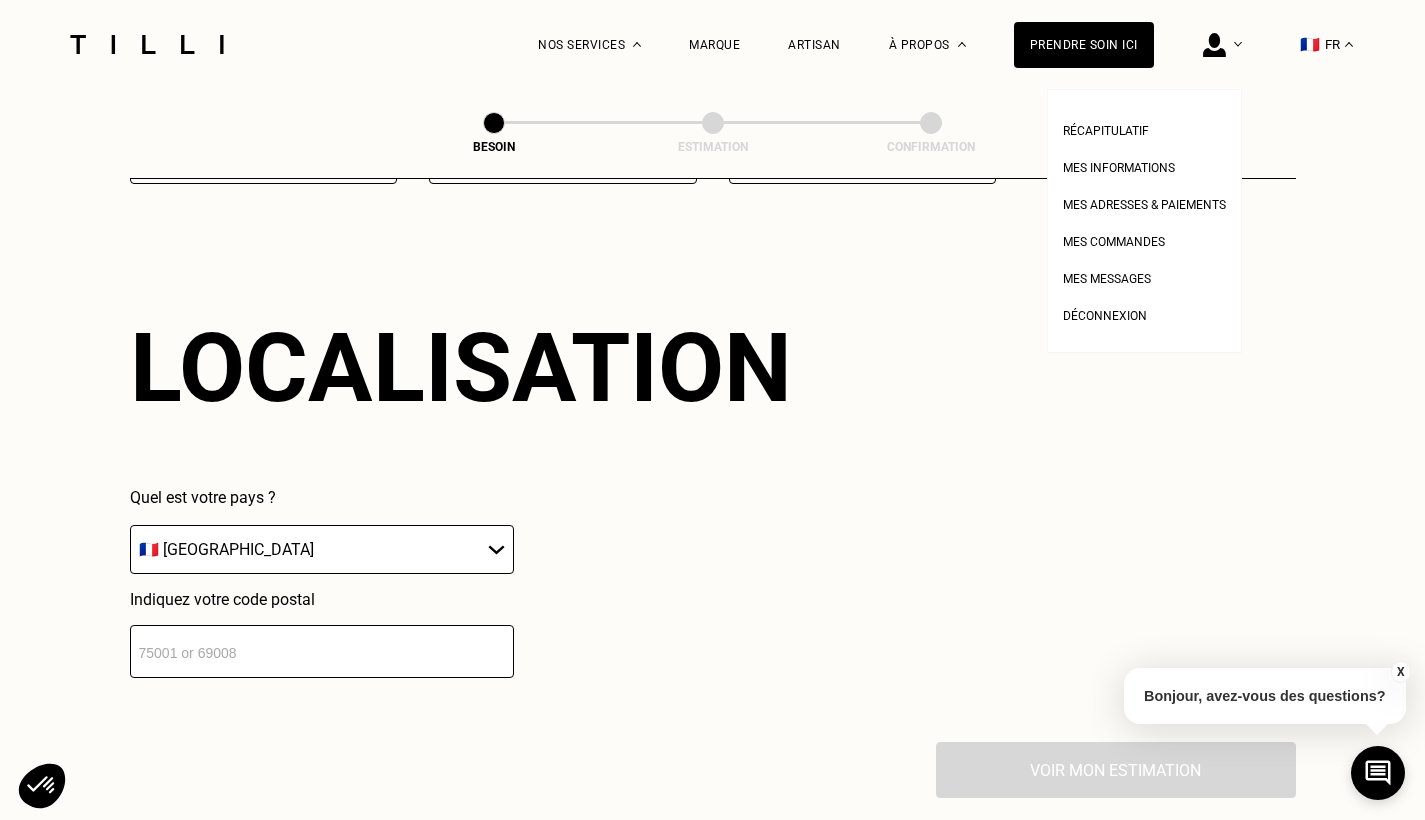 click at bounding box center (1214, 45) 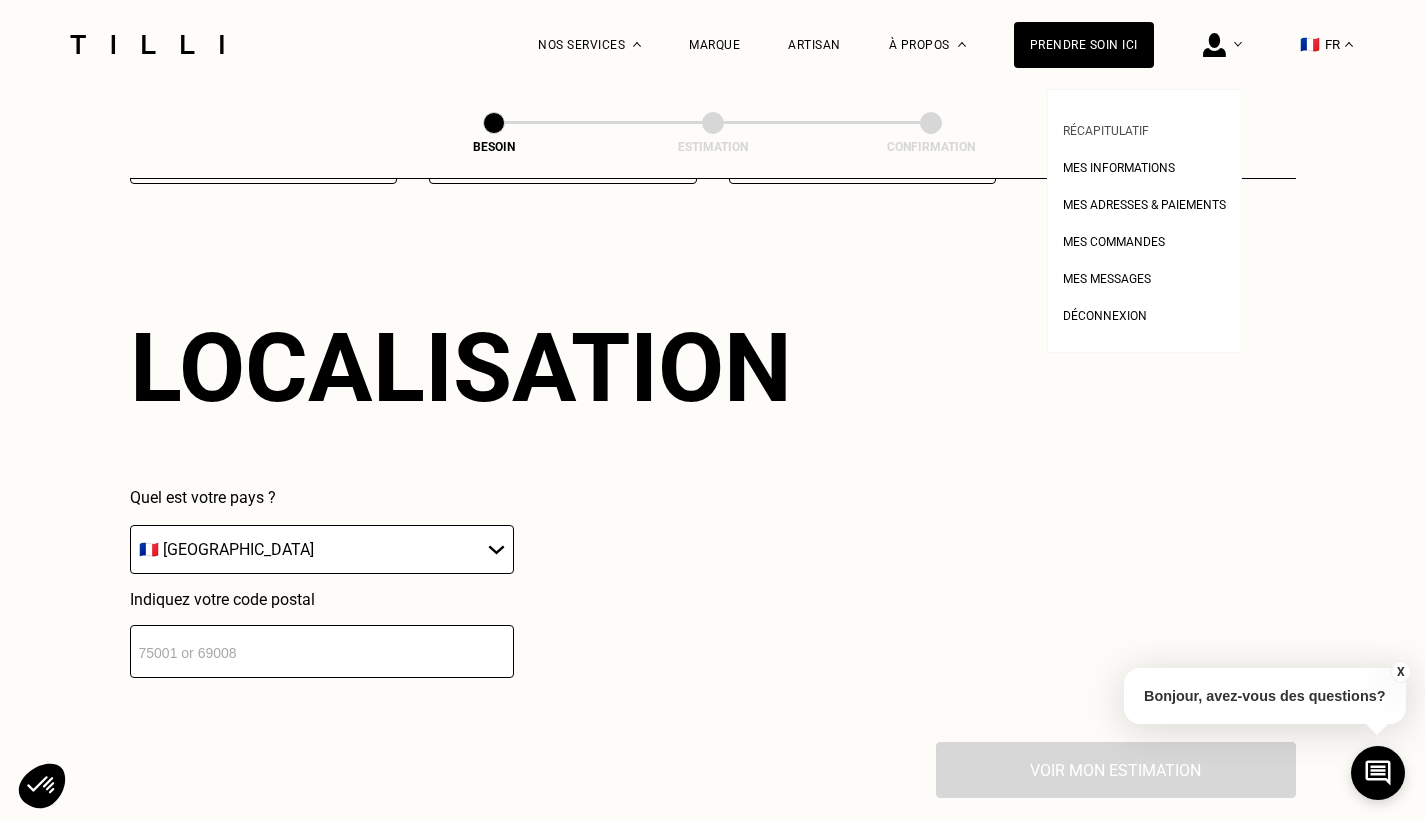 click on "Récapitulatif" at bounding box center [1106, 131] 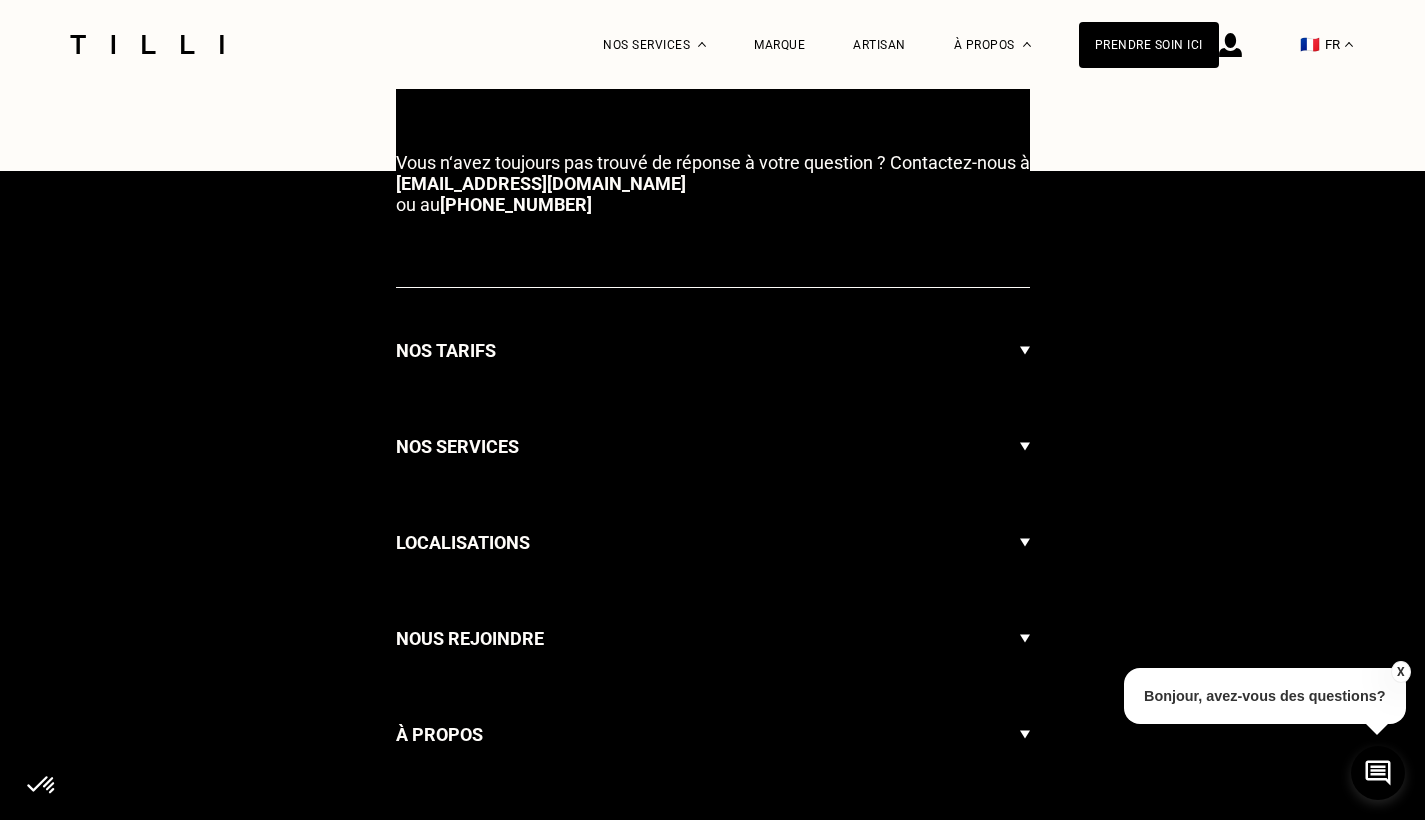 scroll, scrollTop: 0, scrollLeft: 0, axis: both 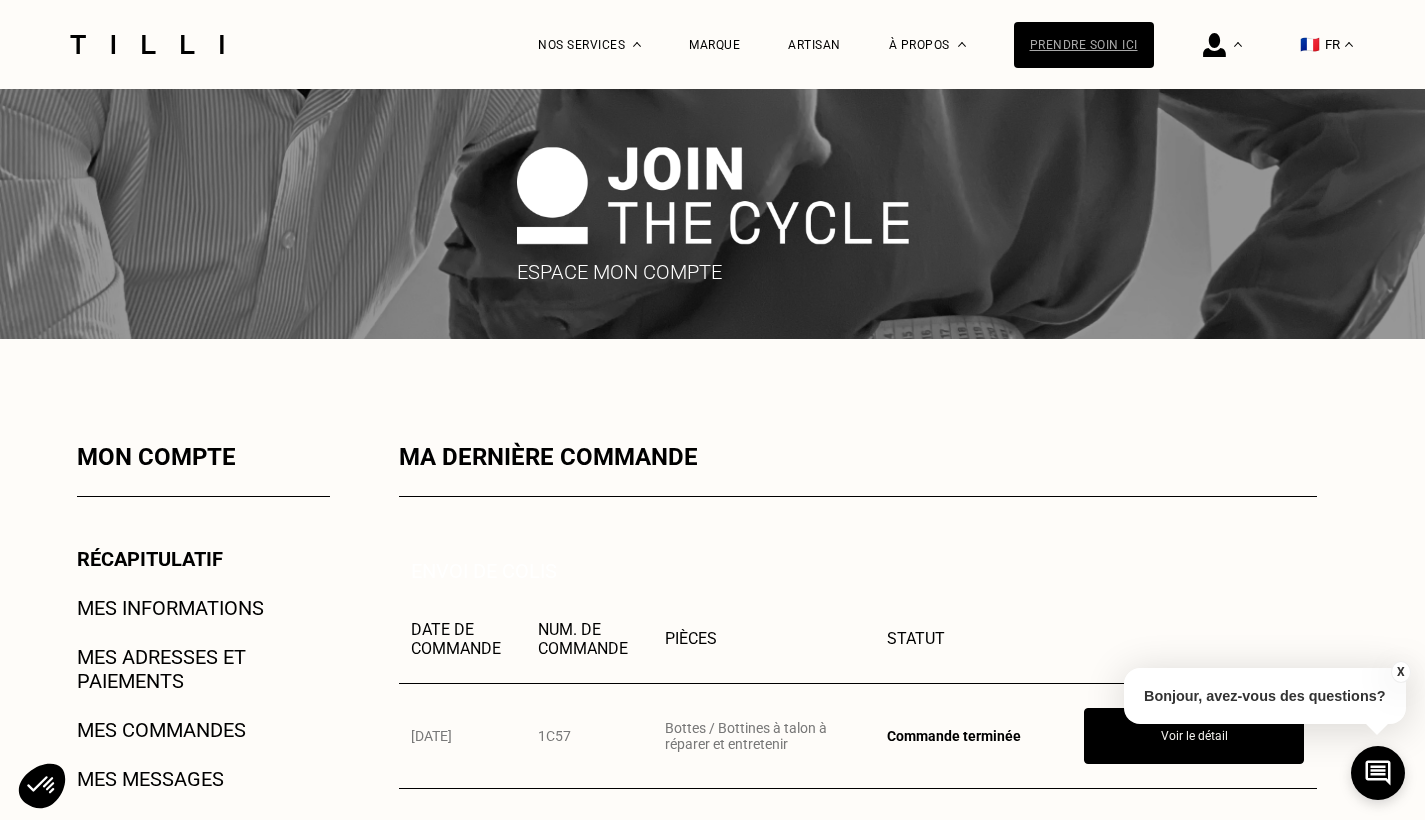 click on "Prendre soin ici" at bounding box center (1084, 45) 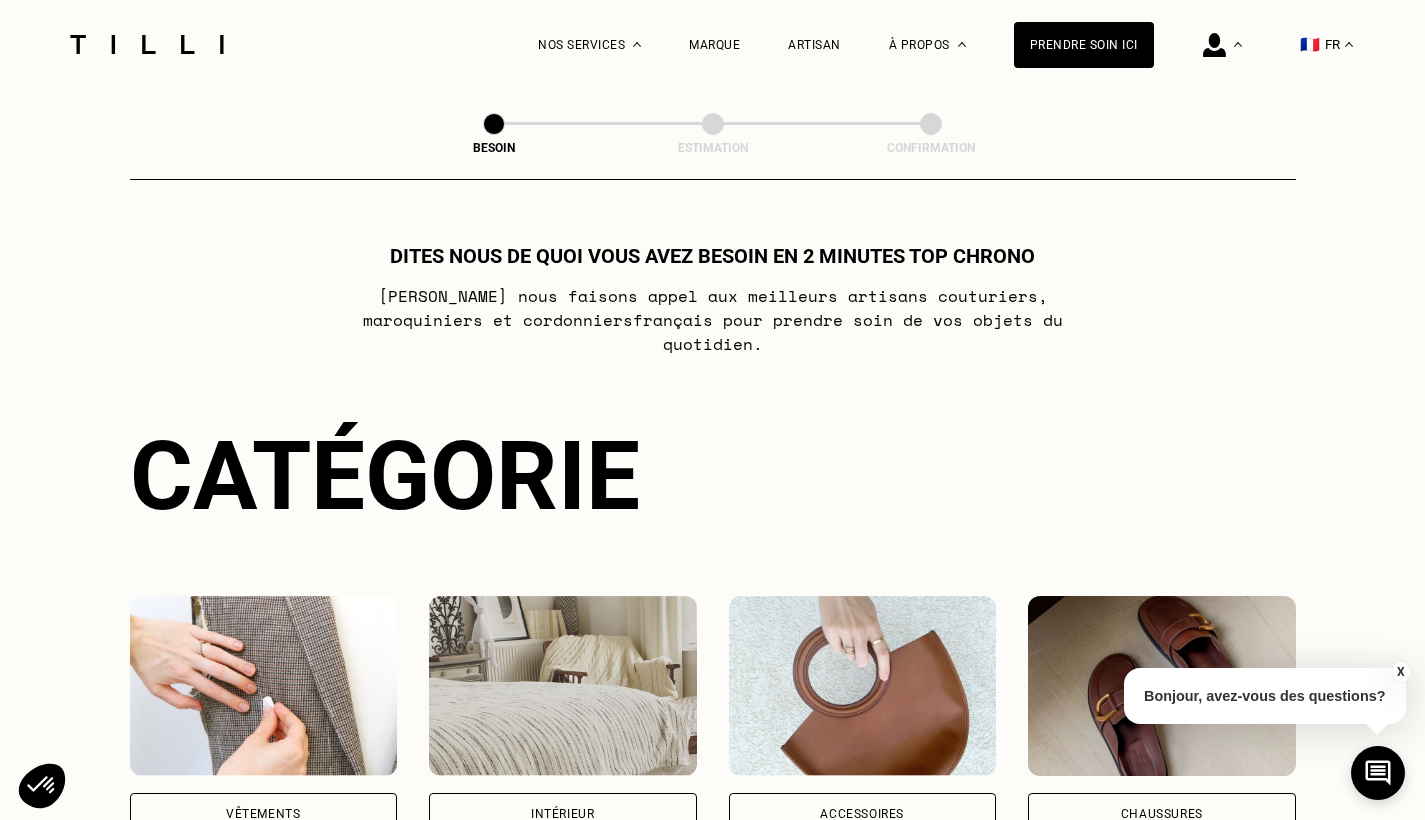 click at bounding box center (264, 686) 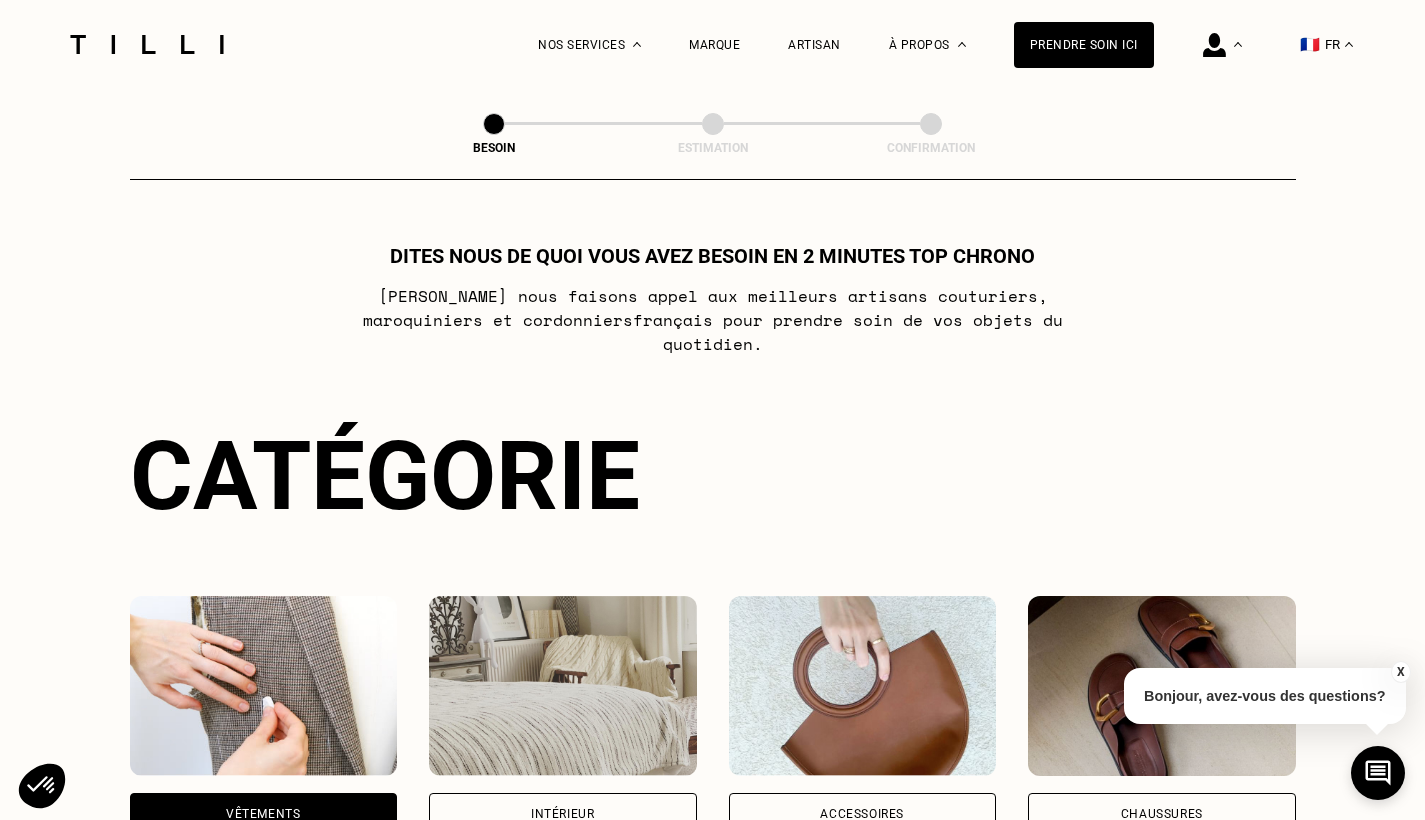 click at bounding box center [264, 686] 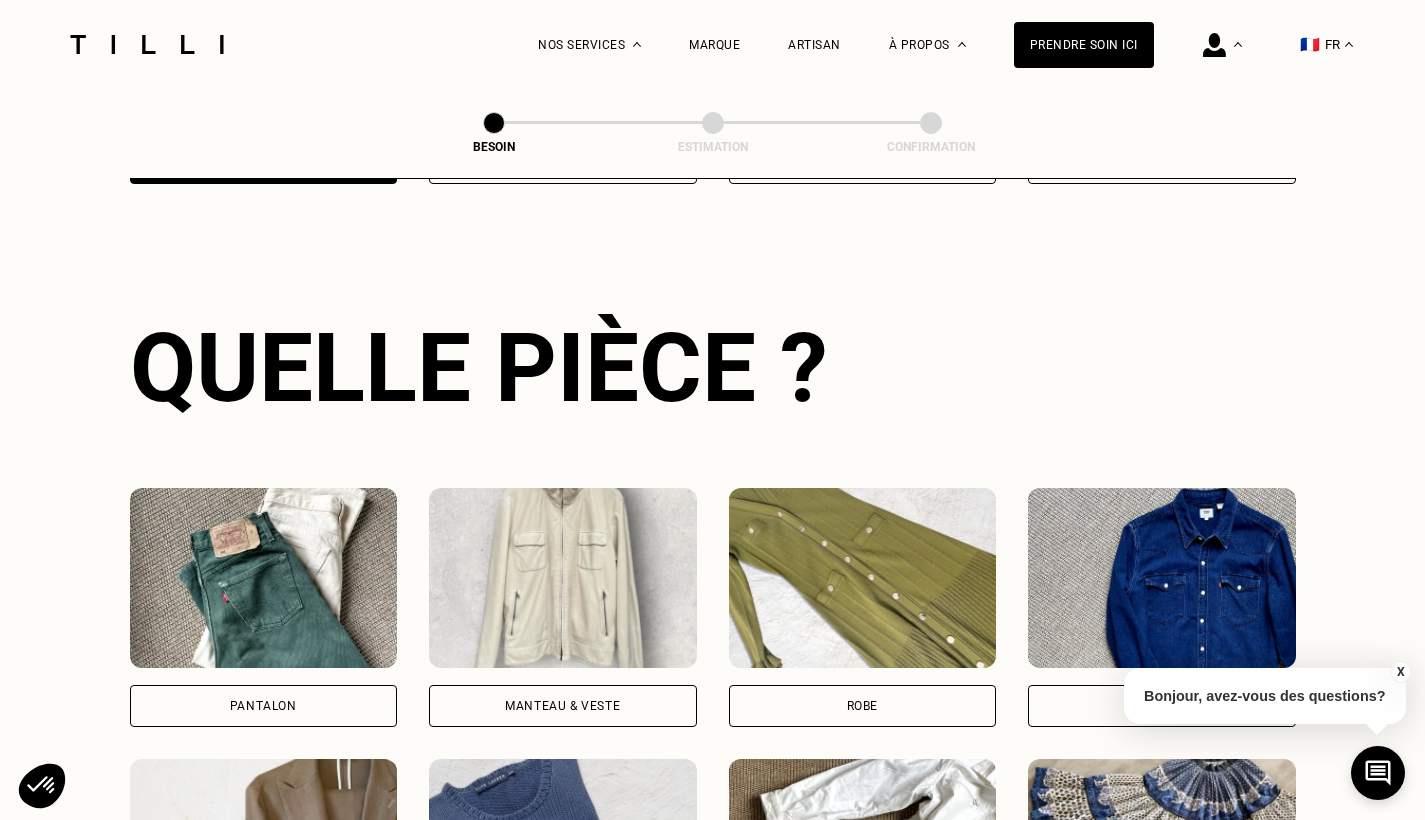 click at bounding box center [264, 578] 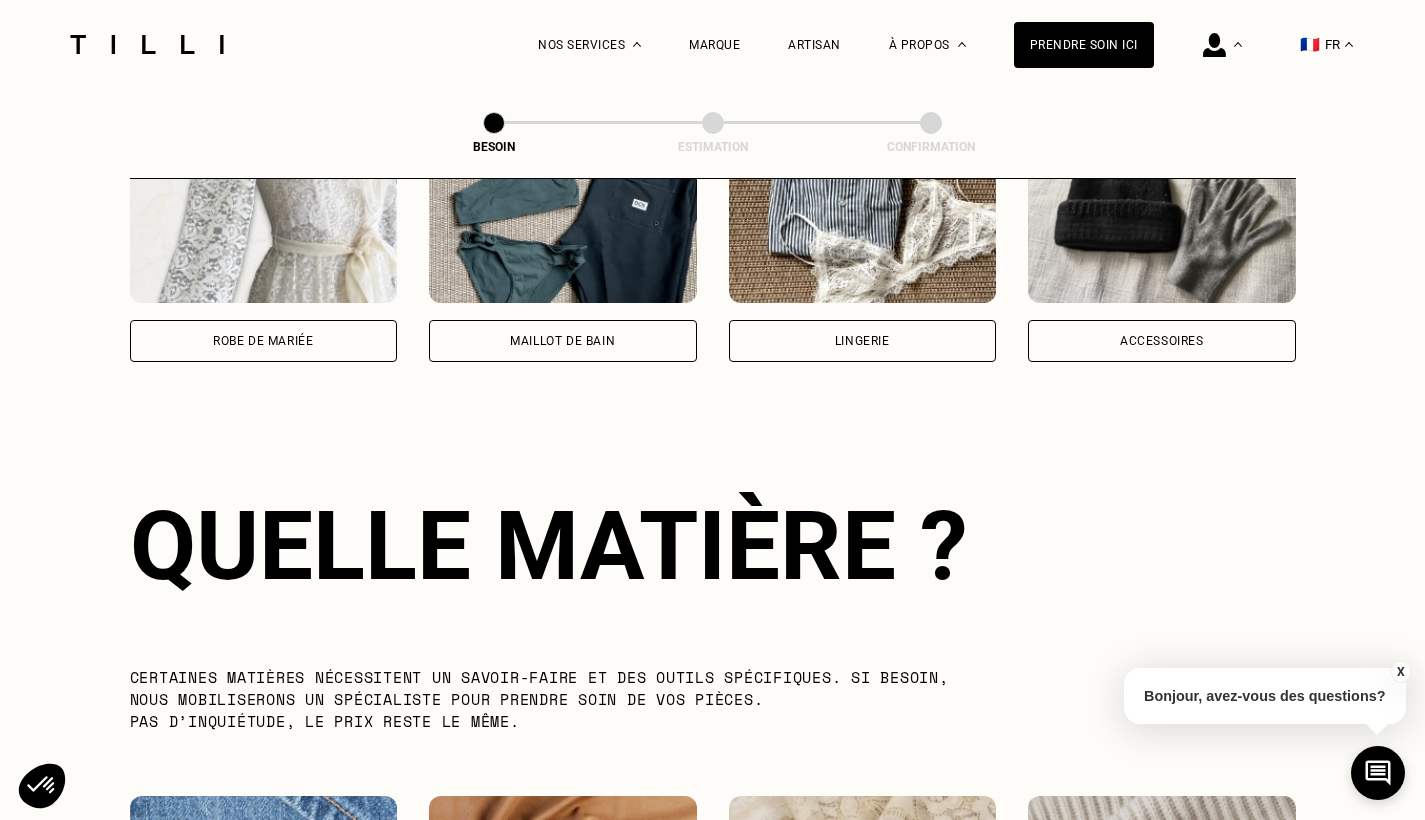 scroll, scrollTop: 1736, scrollLeft: 0, axis: vertical 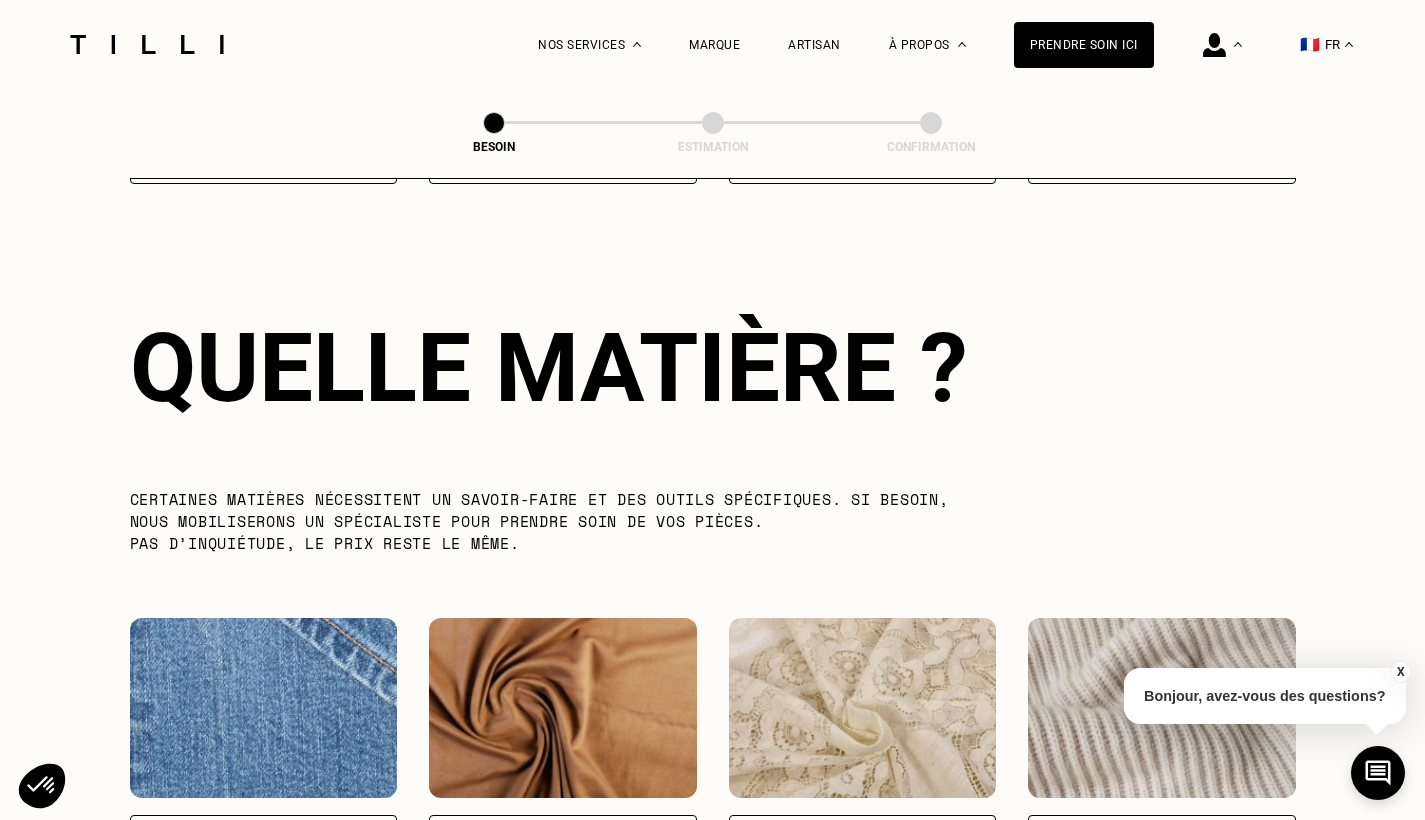 click at bounding box center [563, 708] 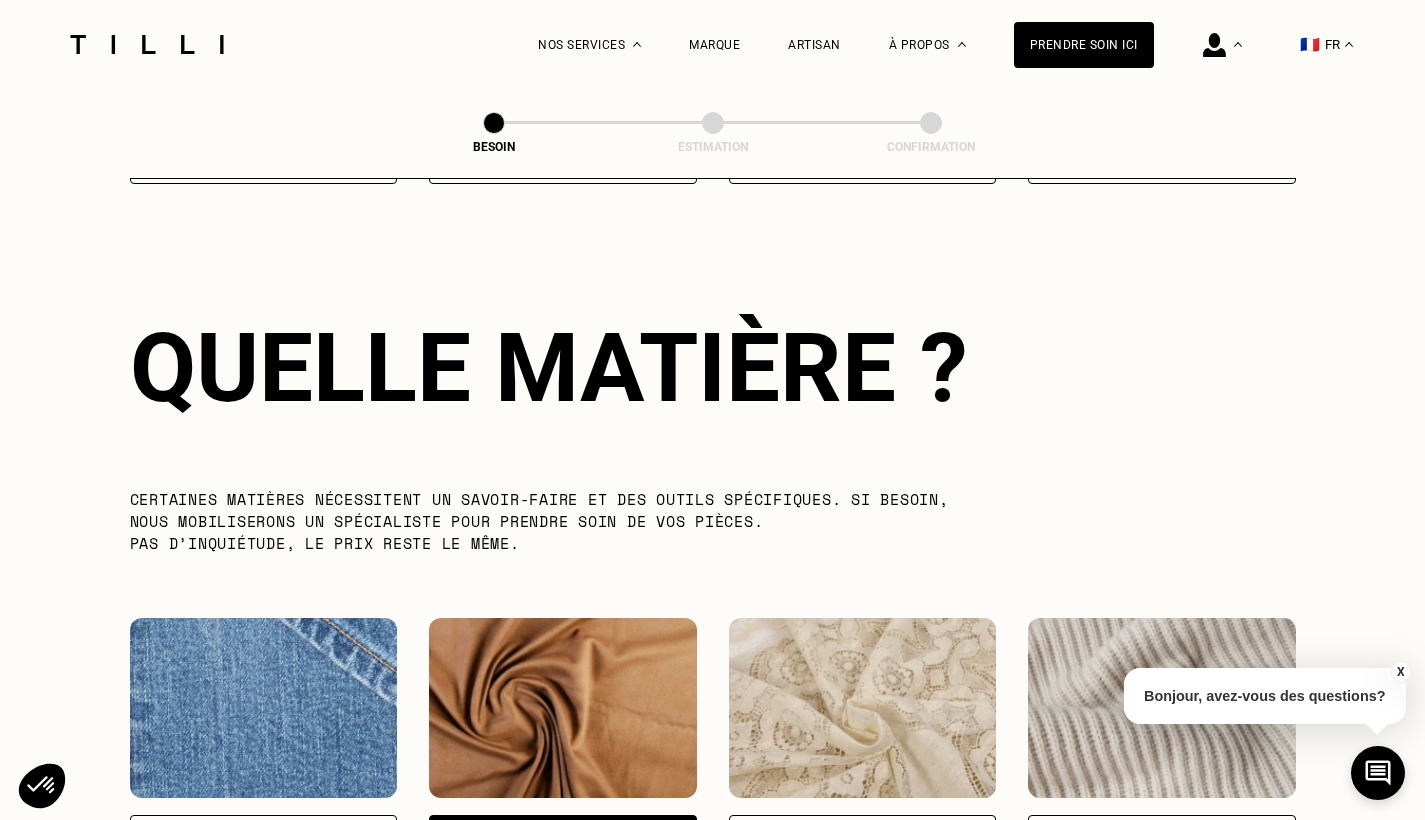 scroll, scrollTop: 2680, scrollLeft: 0, axis: vertical 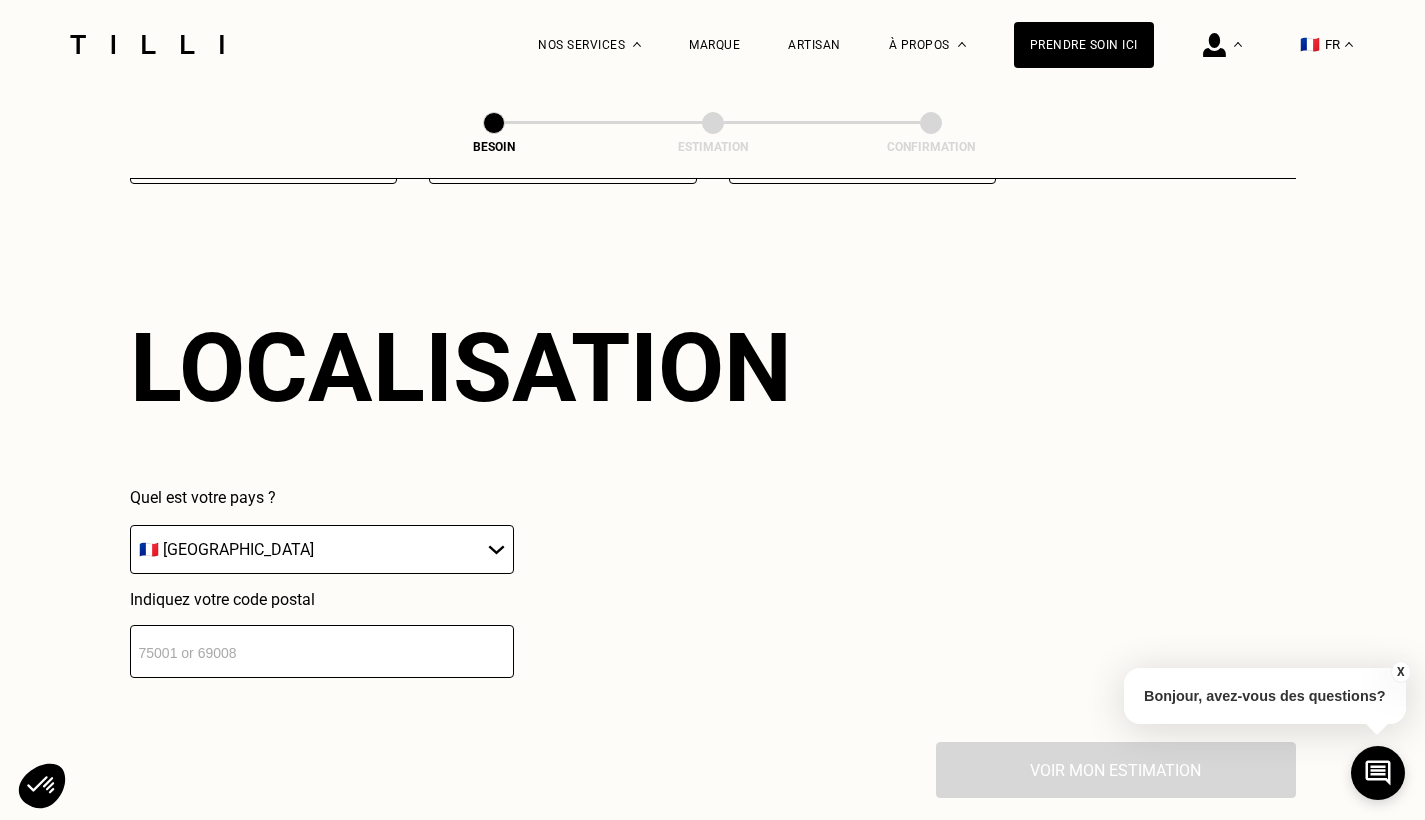 click at bounding box center (322, 651) 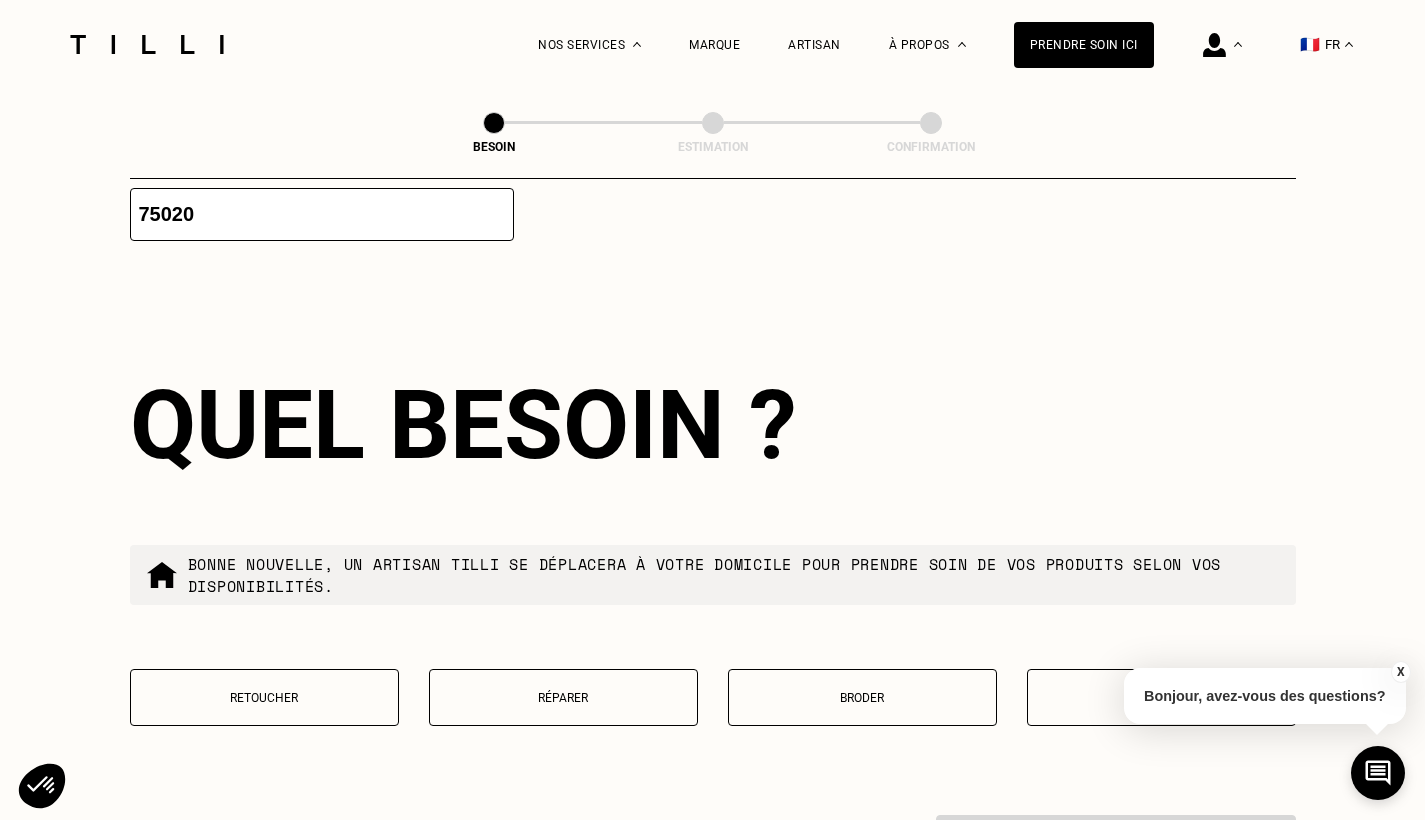 scroll, scrollTop: 3181, scrollLeft: 0, axis: vertical 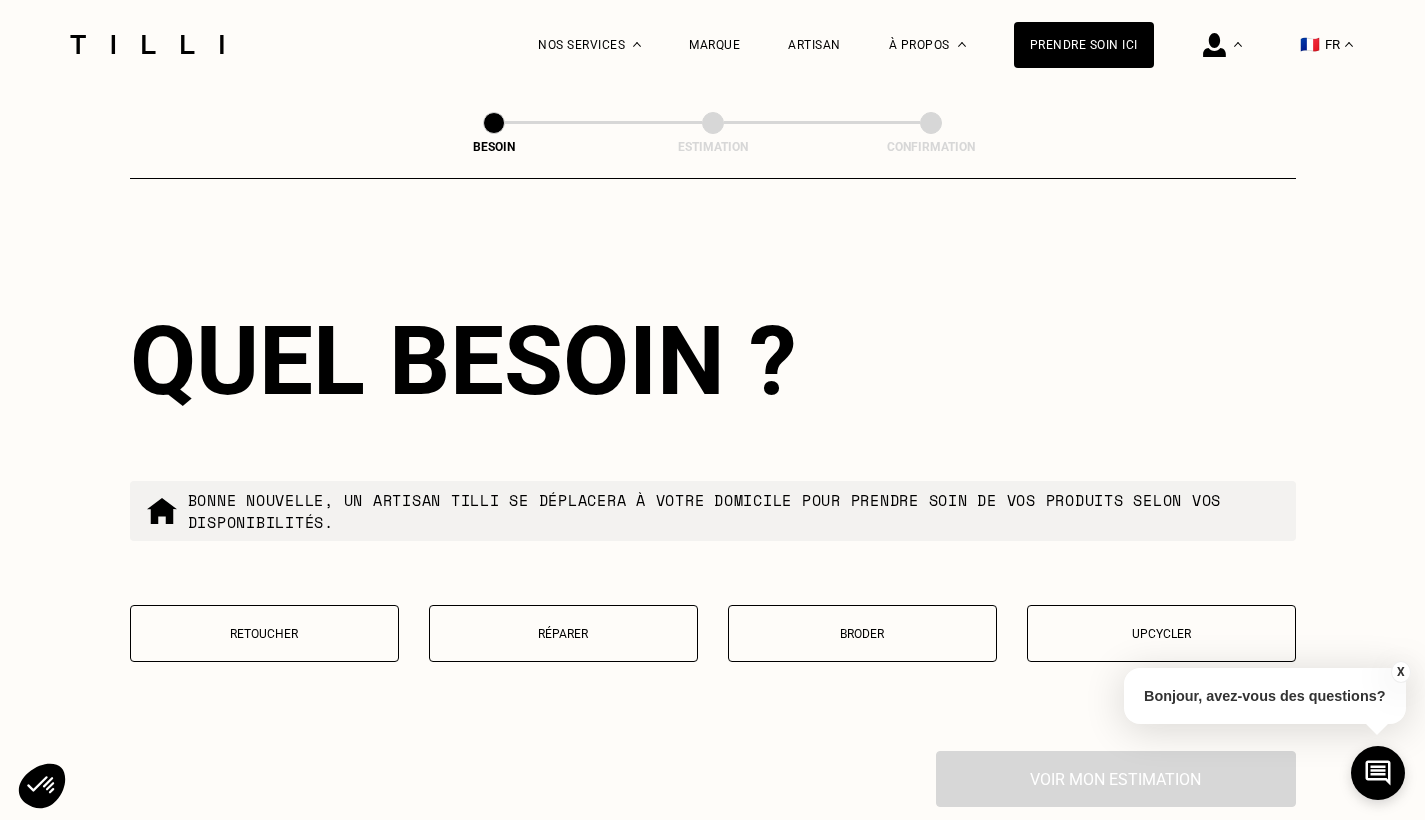 type on "75020" 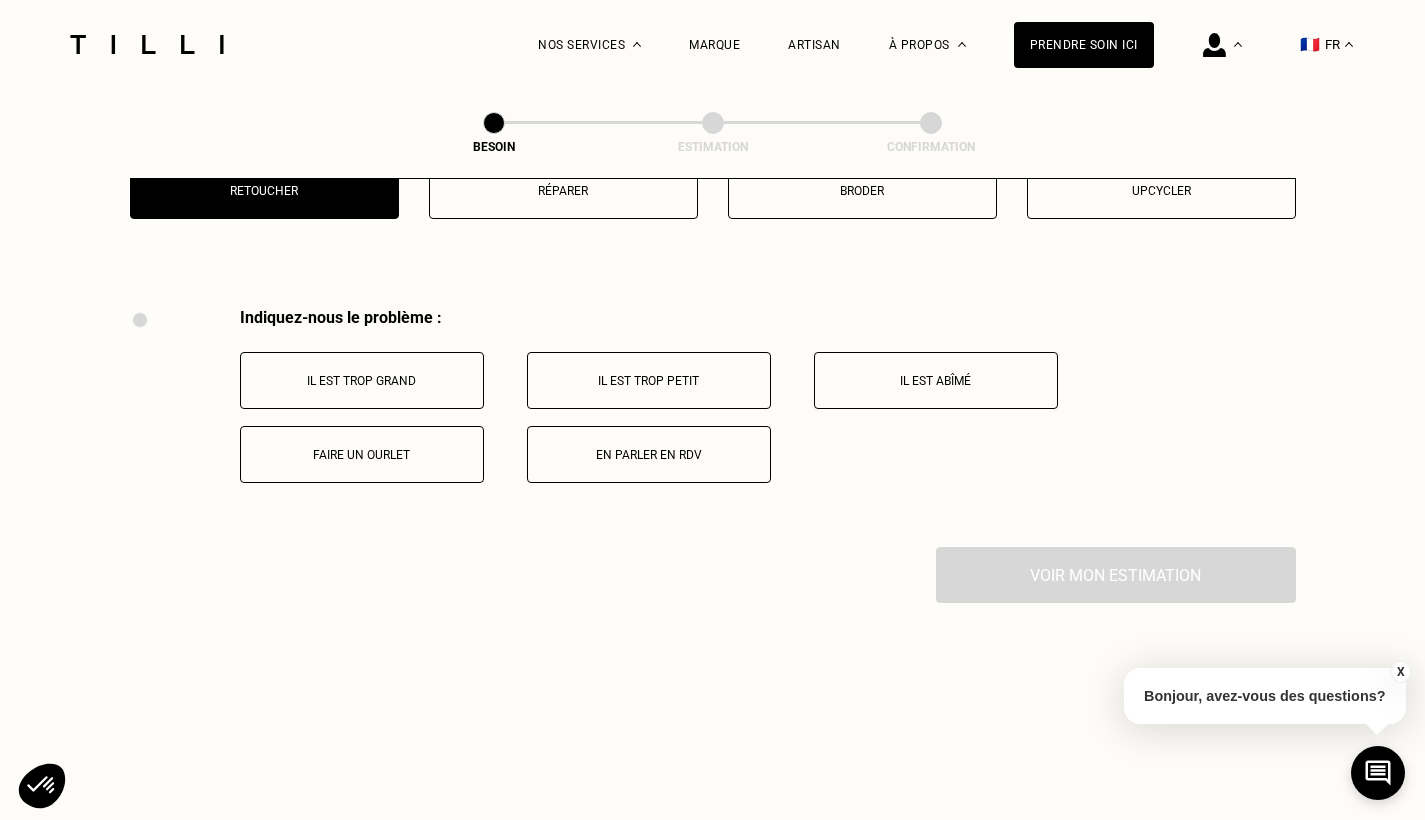 scroll, scrollTop: 3691, scrollLeft: 0, axis: vertical 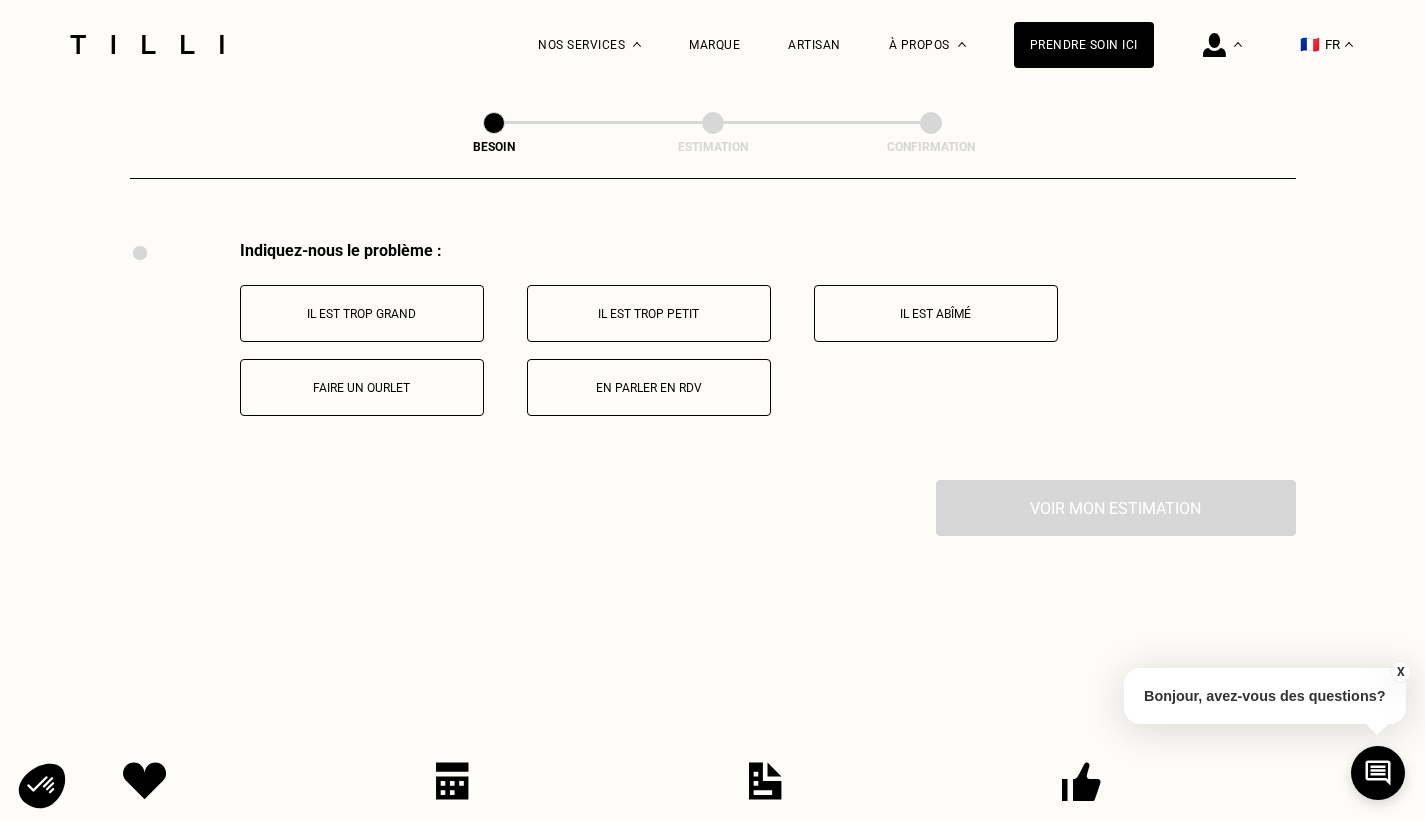 click on "Il est trop grand" at bounding box center [362, 313] 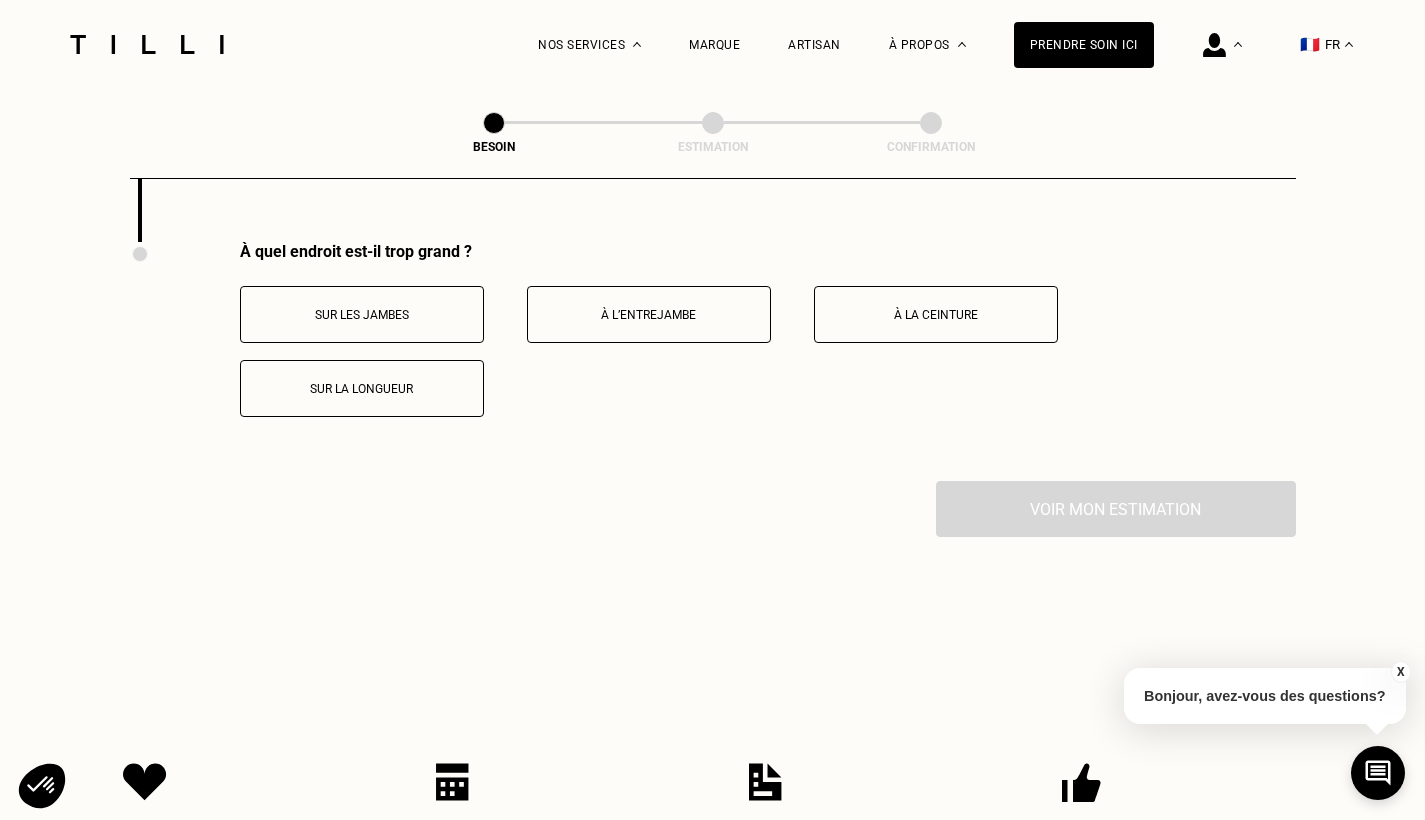 scroll, scrollTop: 3930, scrollLeft: 0, axis: vertical 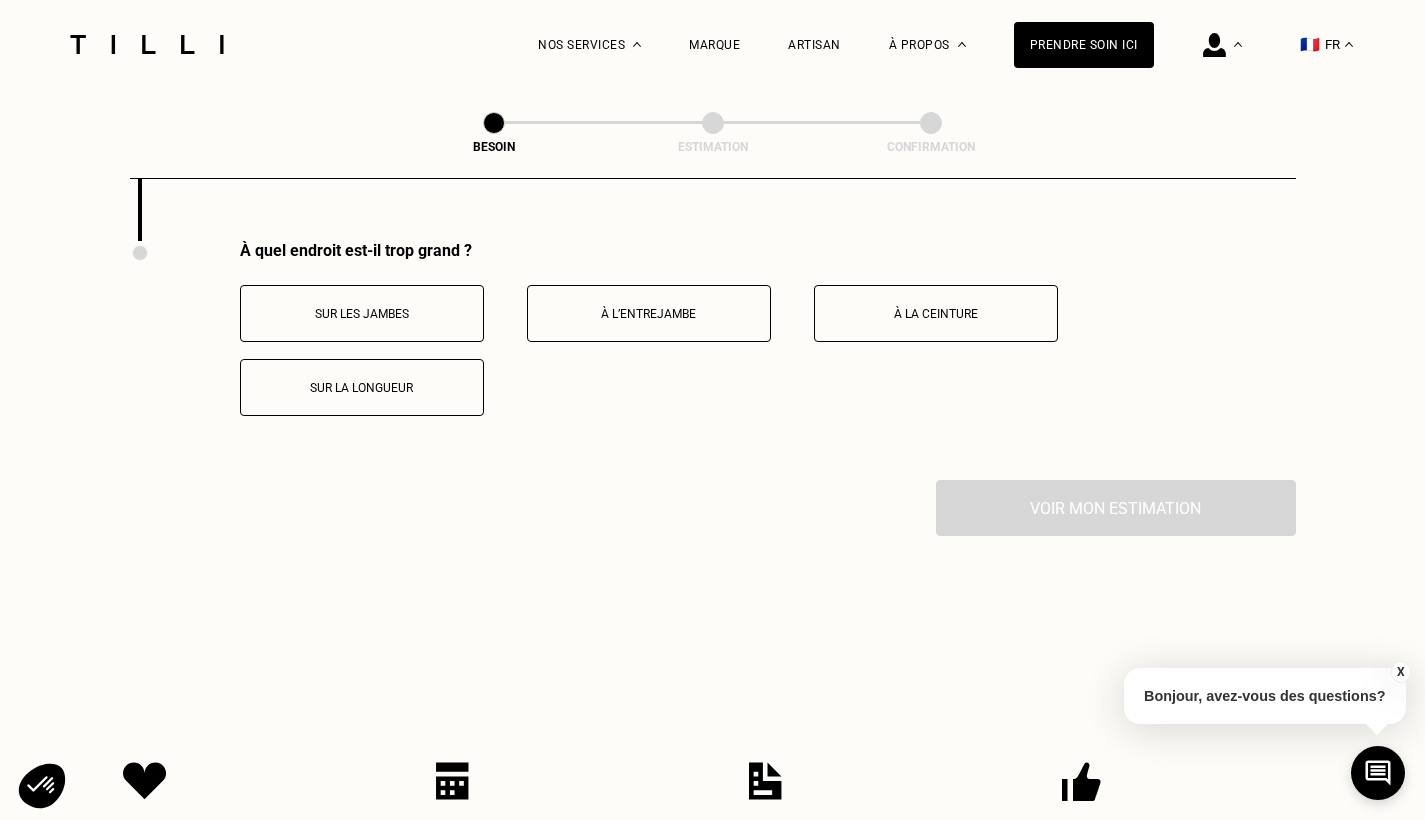 click on "À l’entrejambe" at bounding box center [649, 313] 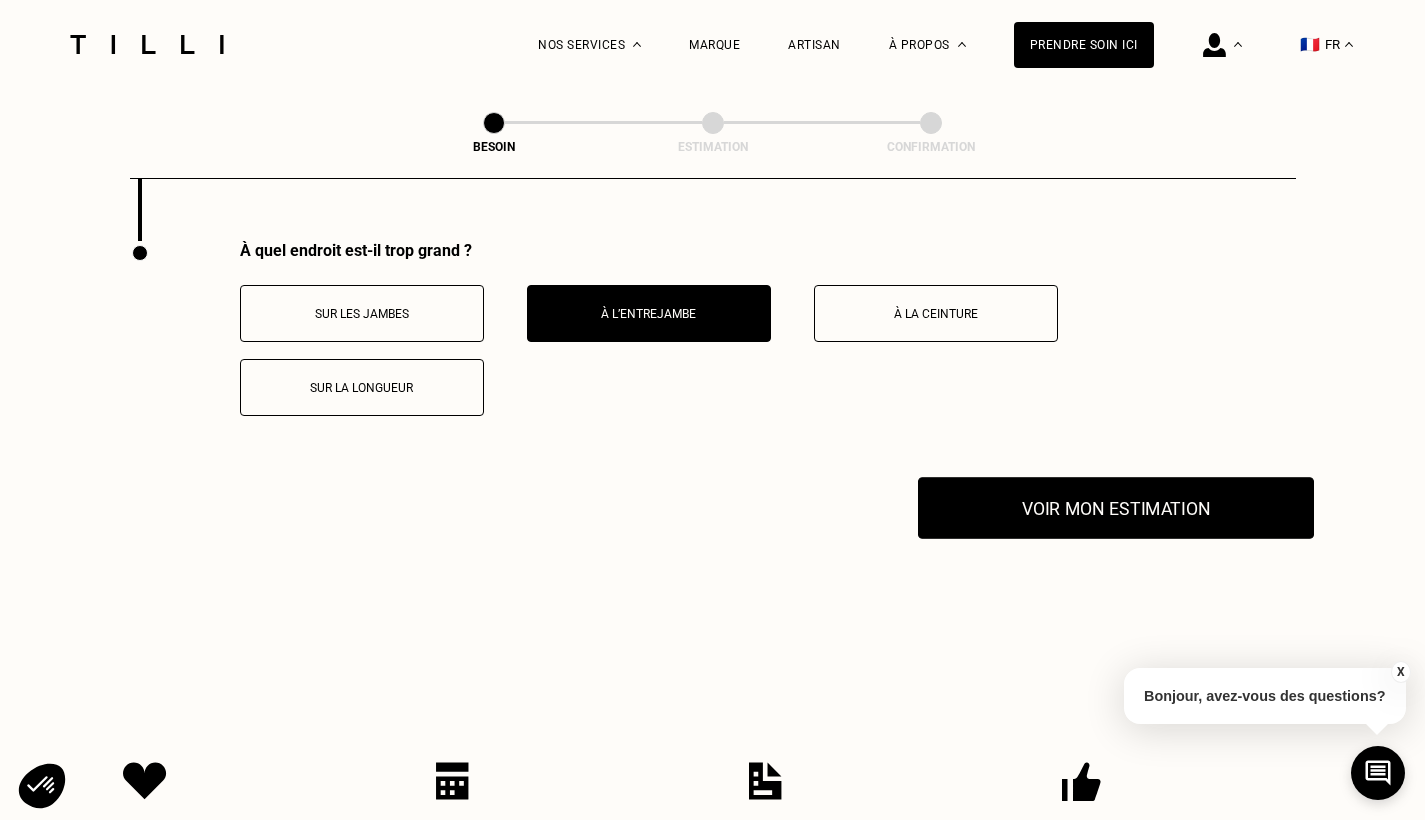 click on "Voir mon estimation" at bounding box center [1116, 508] 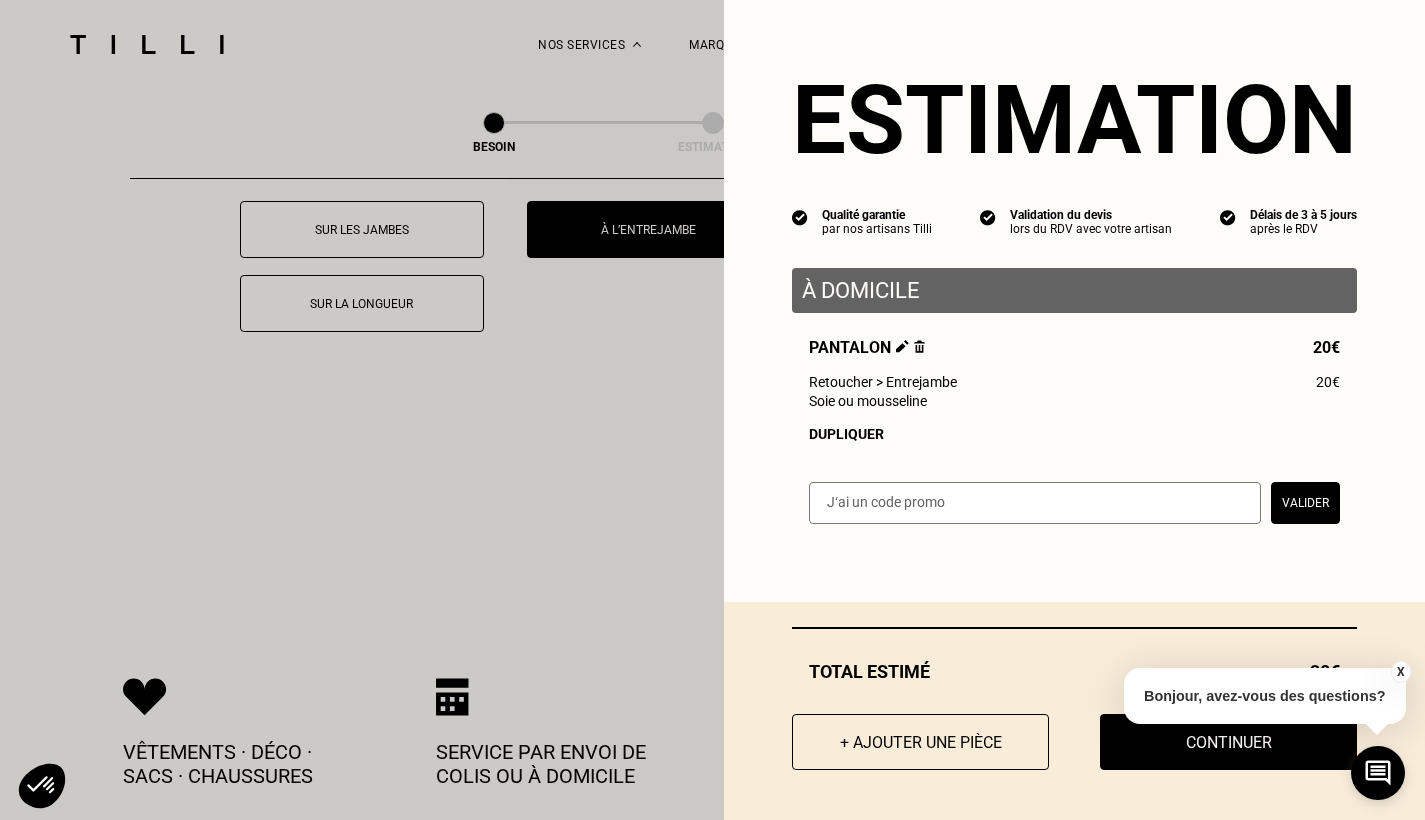 scroll, scrollTop: 4025, scrollLeft: 0, axis: vertical 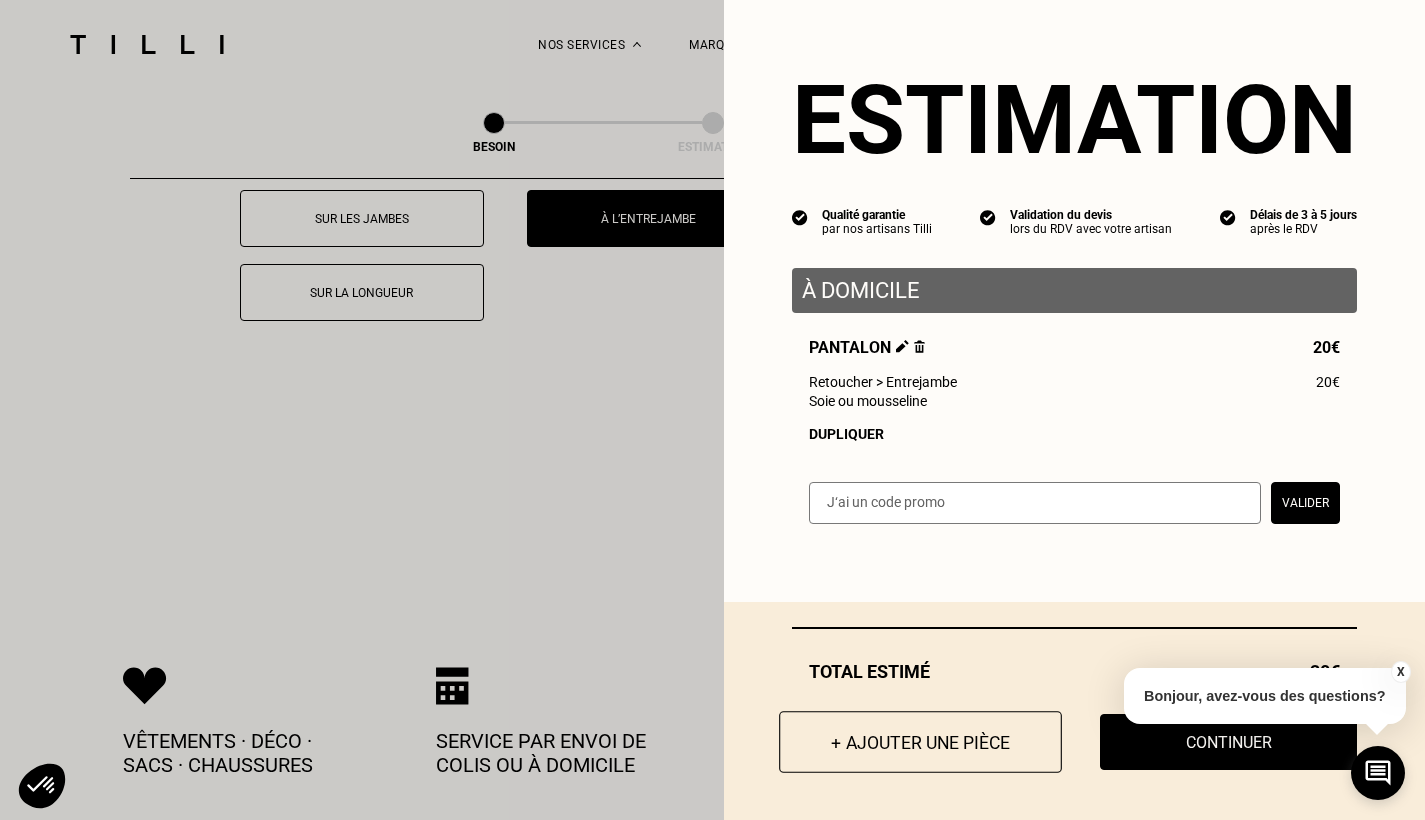 click on "+ Ajouter une pièce" at bounding box center (920, 742) 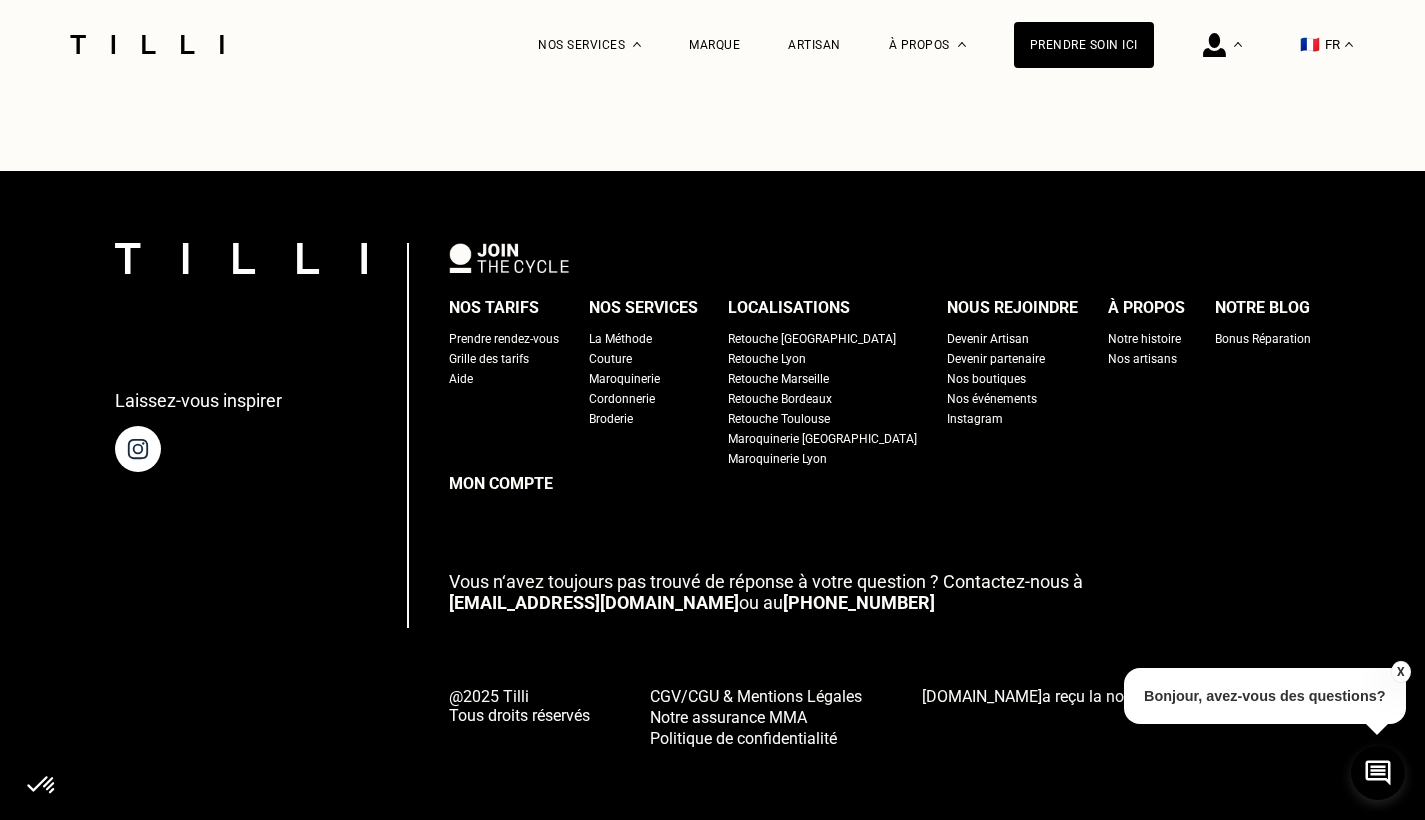 scroll, scrollTop: 0, scrollLeft: 0, axis: both 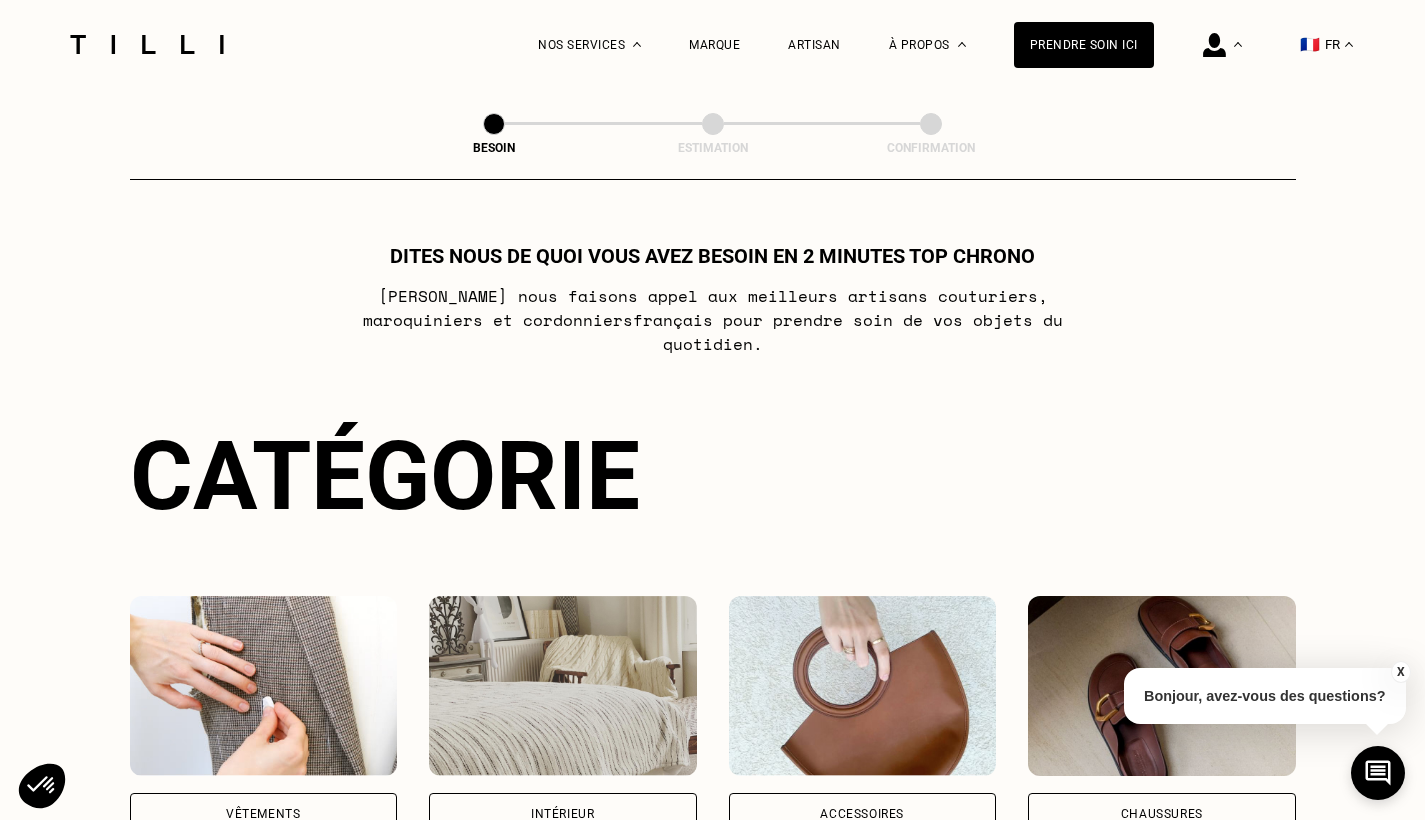 click at bounding box center [264, 686] 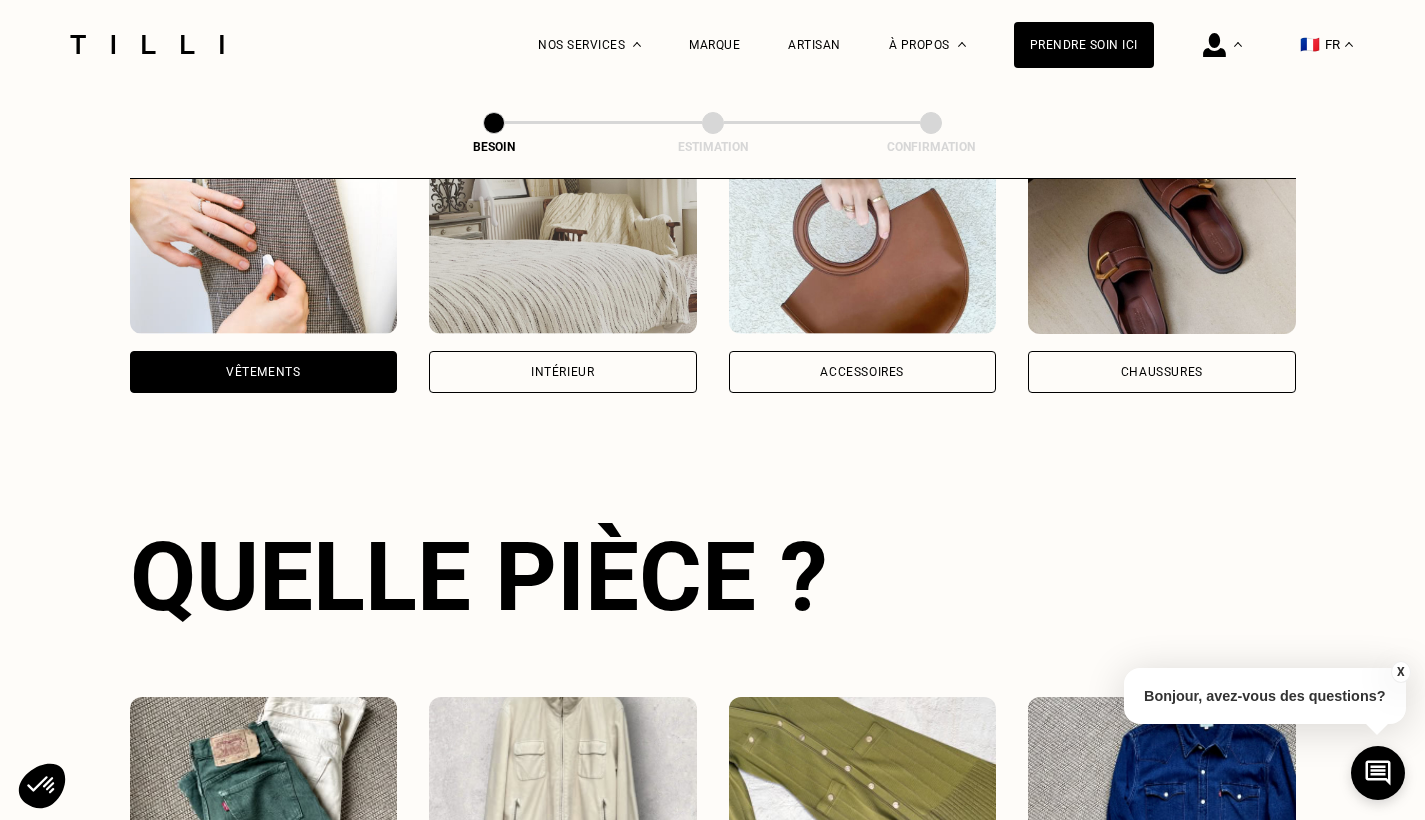 scroll, scrollTop: 651, scrollLeft: 0, axis: vertical 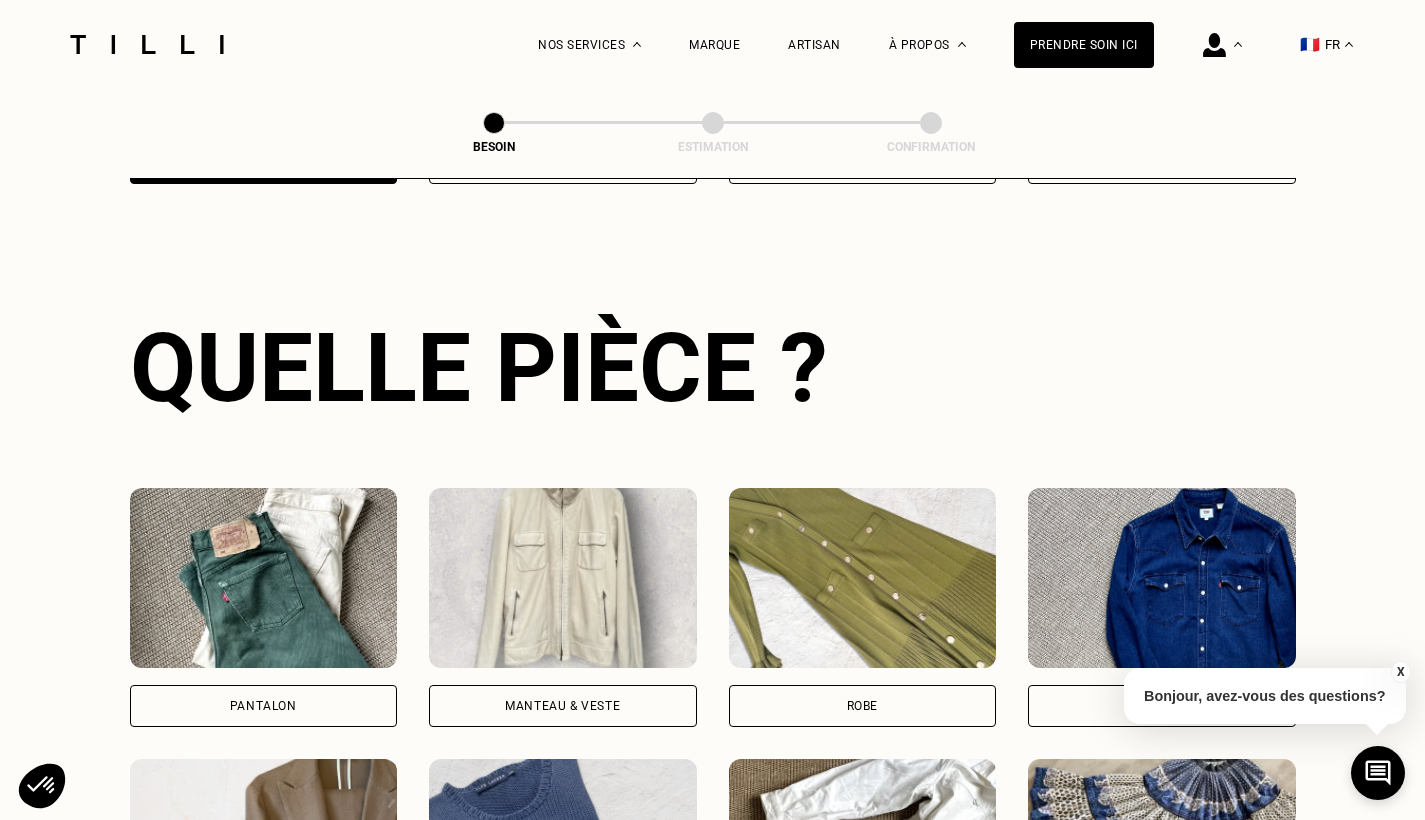click at bounding box center [264, 578] 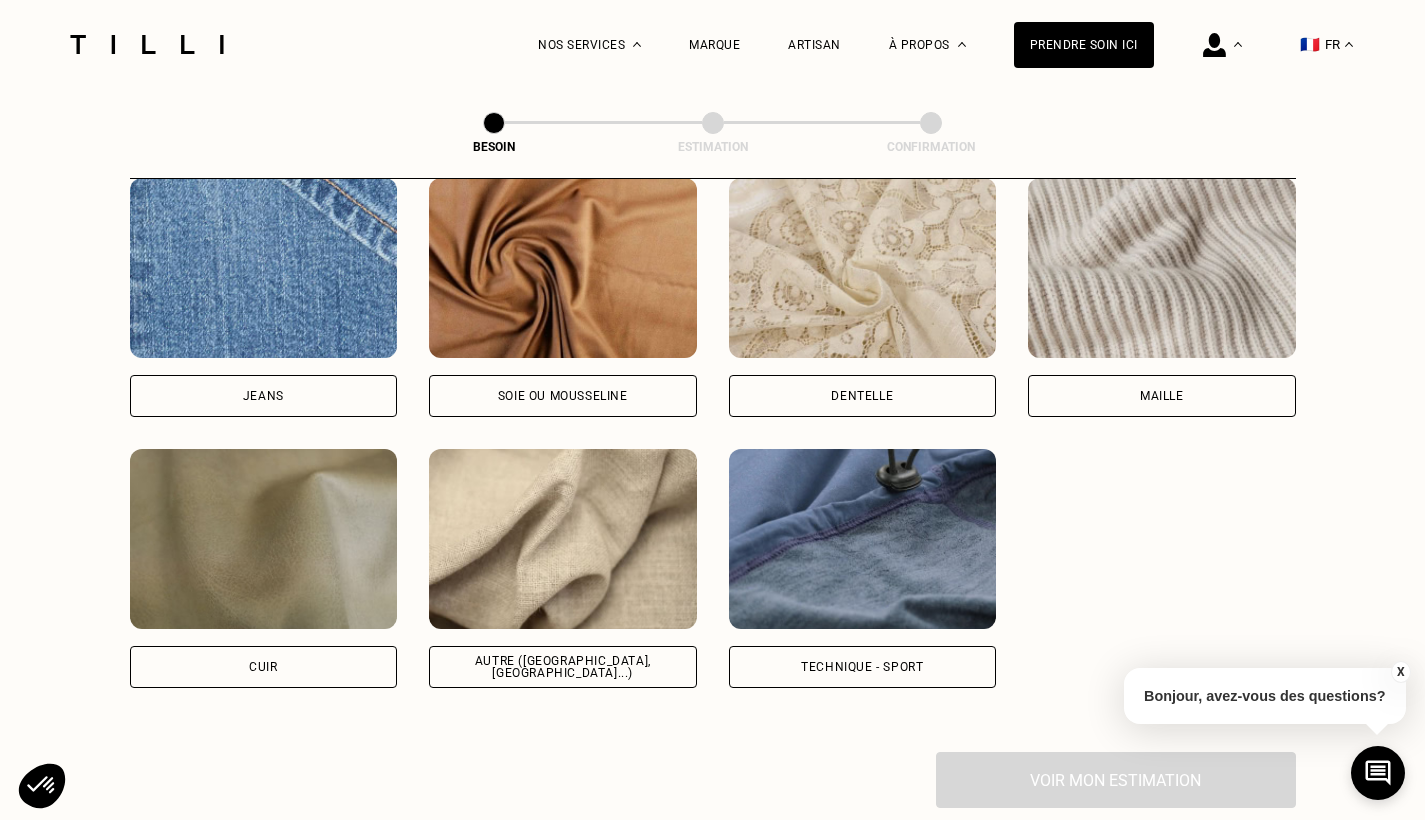 scroll, scrollTop: 2175, scrollLeft: 0, axis: vertical 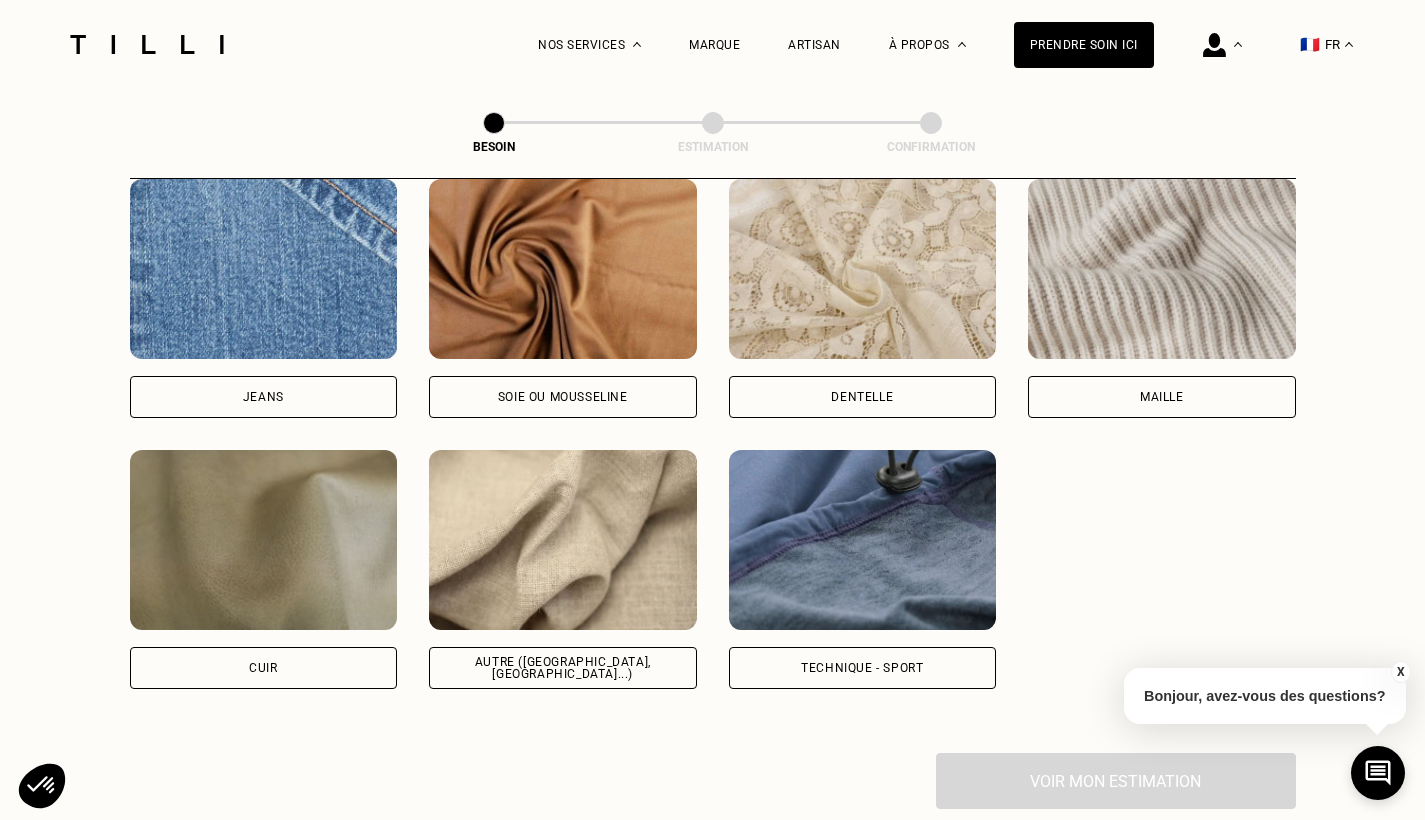 click on "Autre ([GEOGRAPHIC_DATA], [GEOGRAPHIC_DATA]...)" at bounding box center [563, 668] 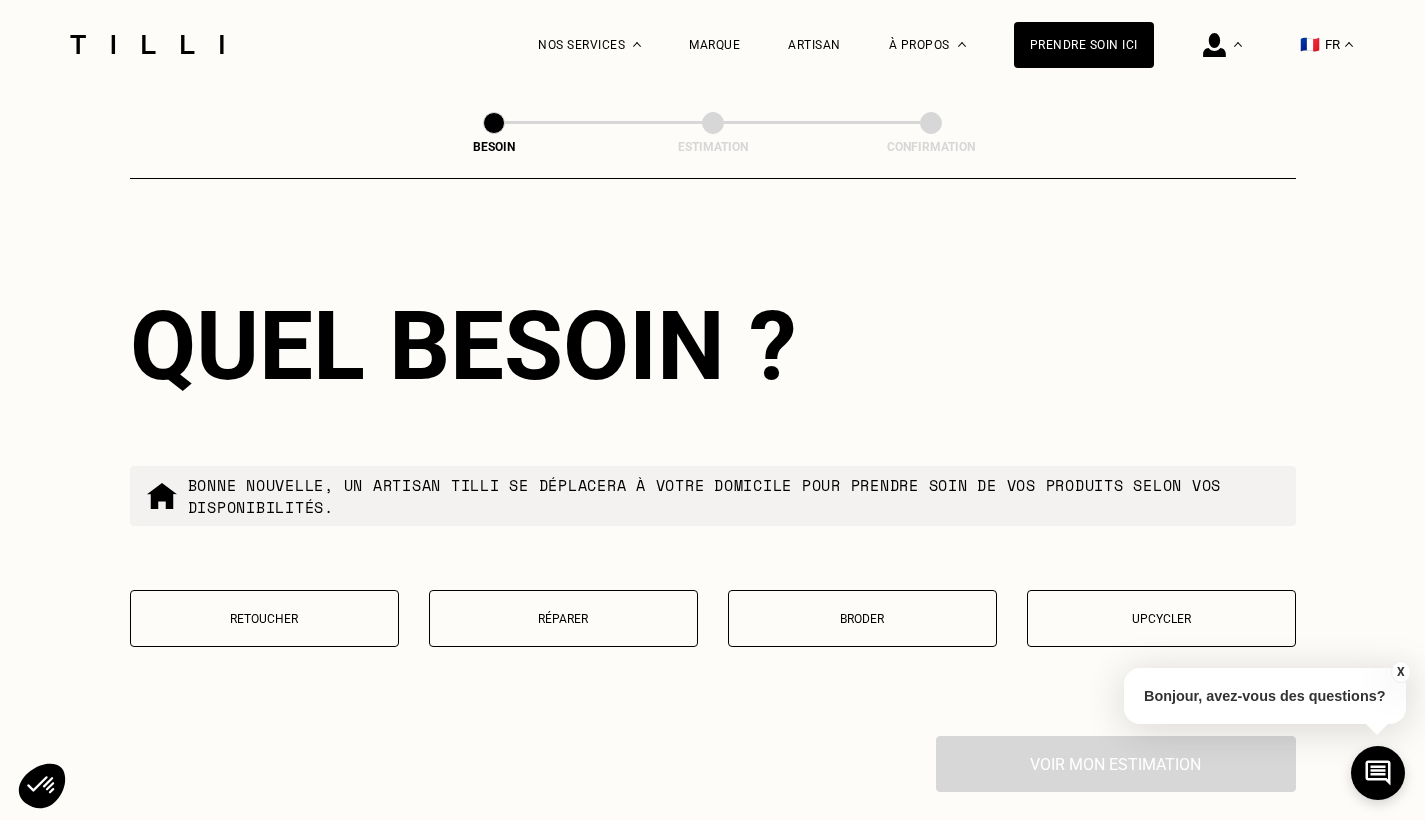 scroll, scrollTop: 3198, scrollLeft: 0, axis: vertical 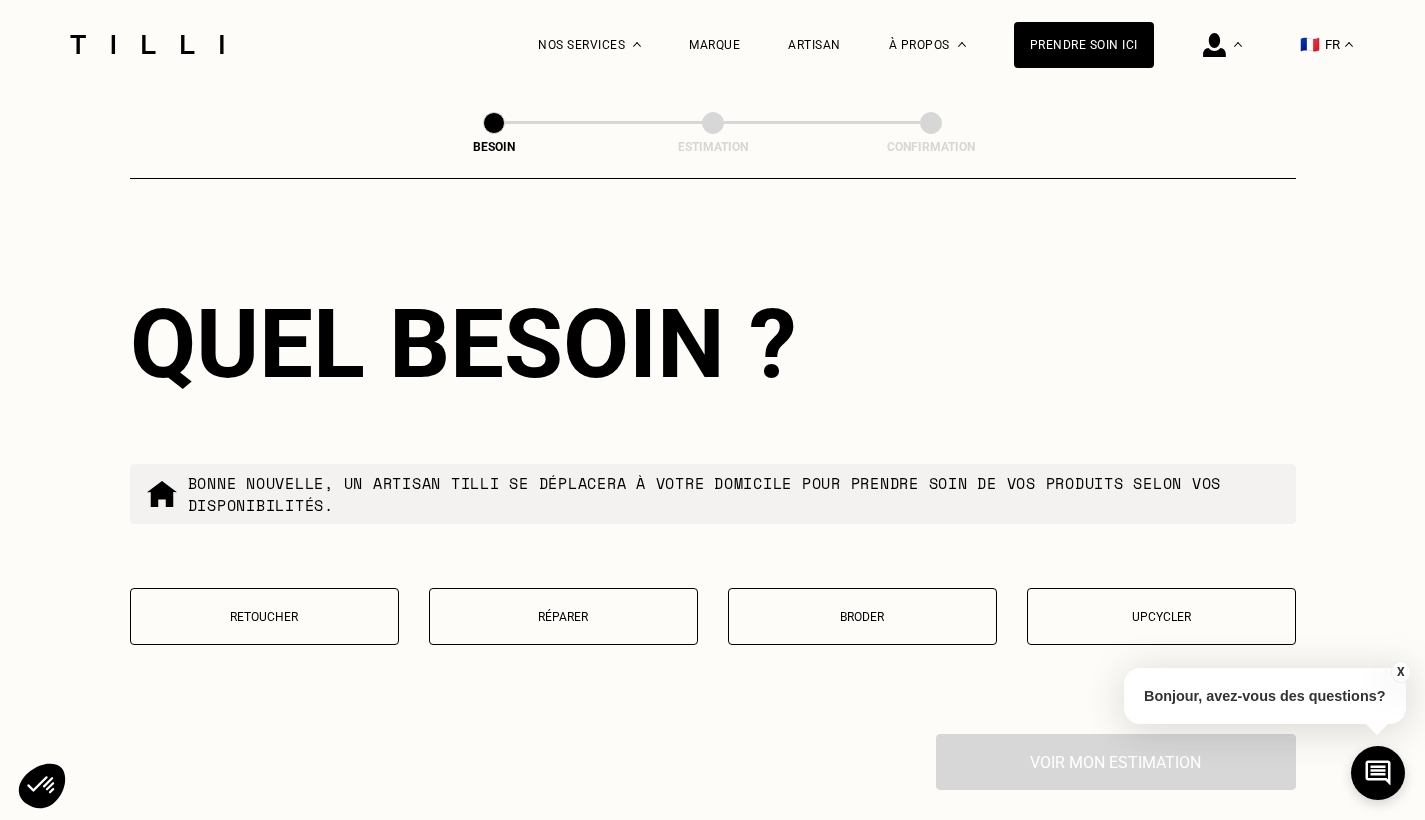 click on "Retoucher" at bounding box center (264, 616) 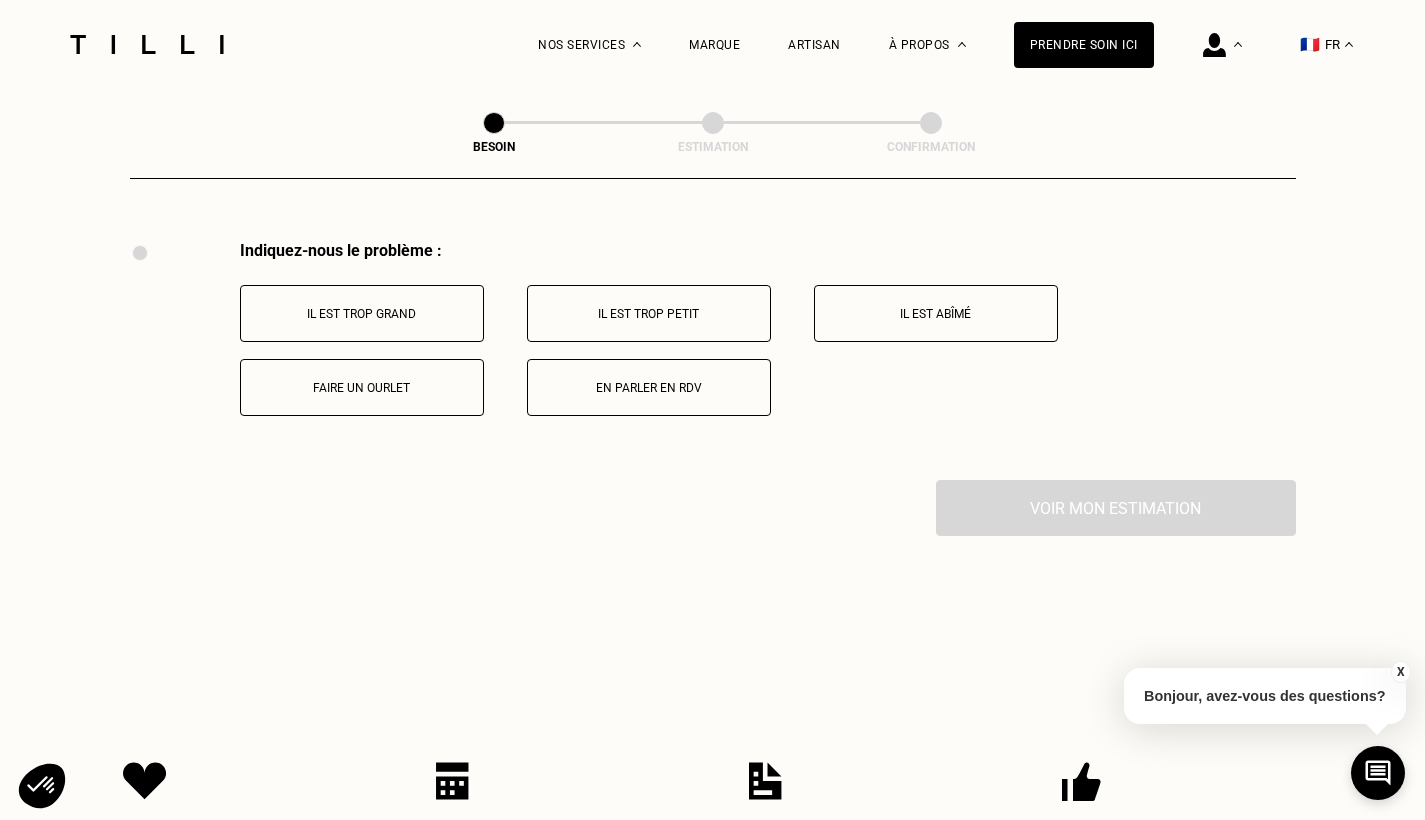 scroll, scrollTop: 3700, scrollLeft: 0, axis: vertical 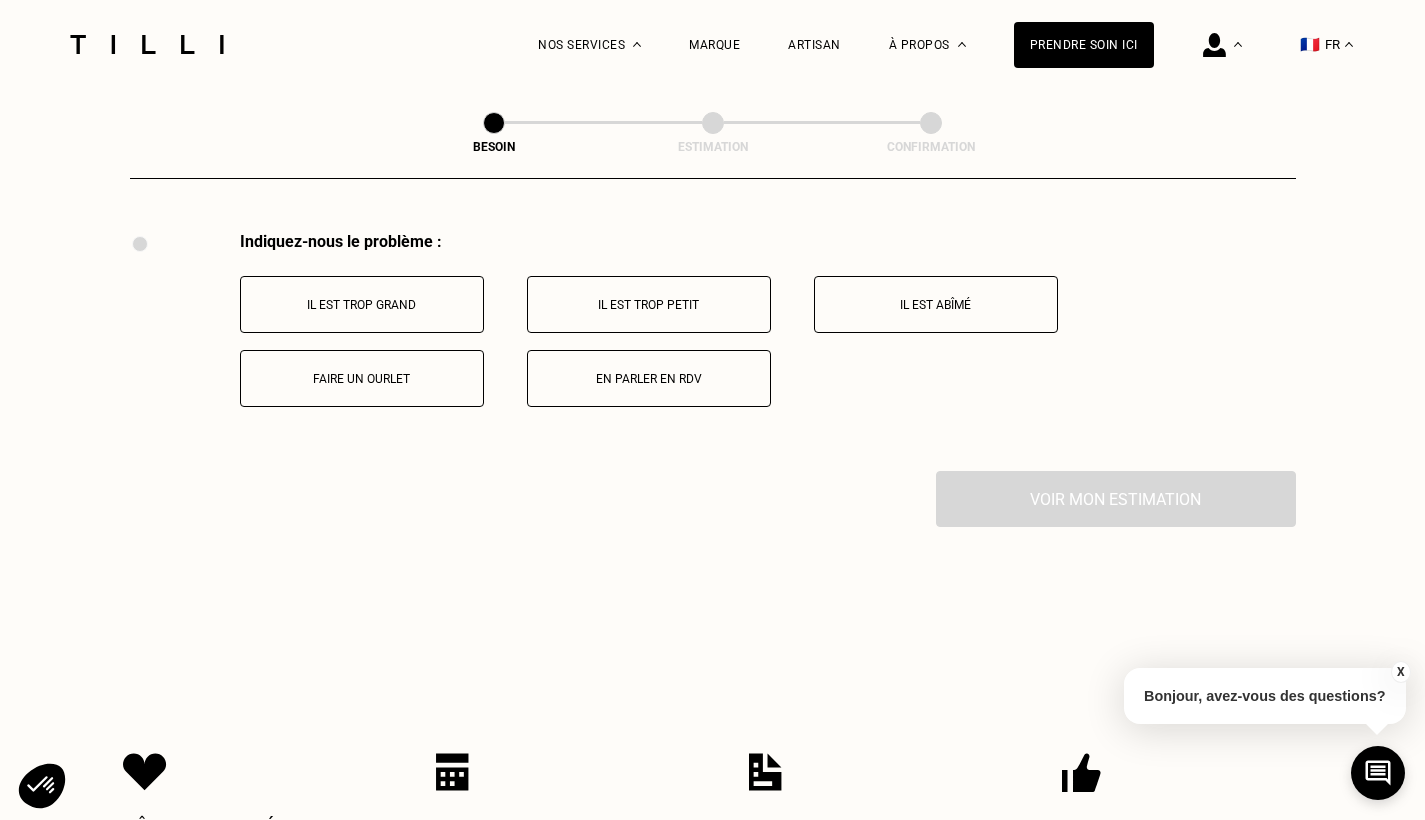 click on "Faire un ourlet" at bounding box center (362, 379) 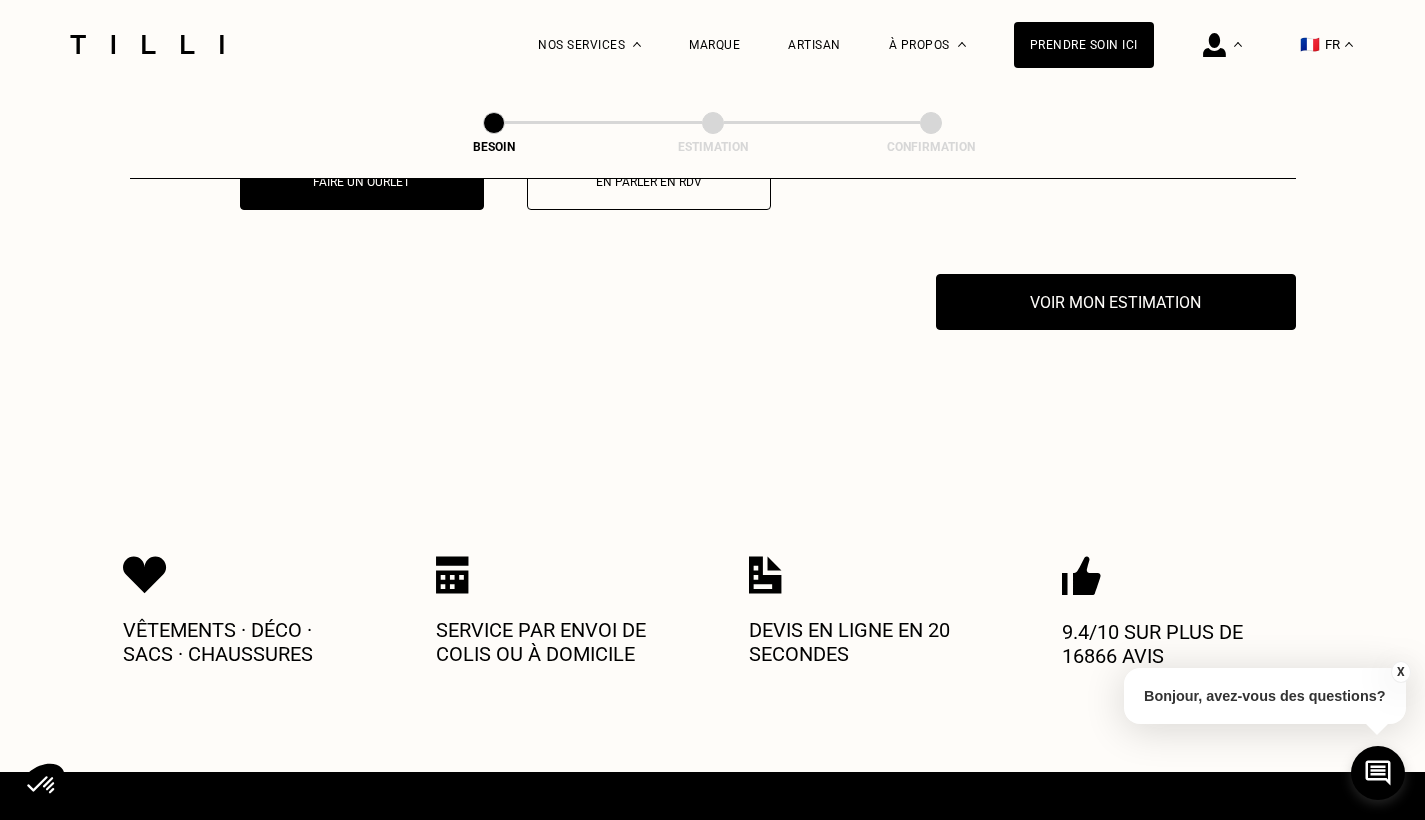 scroll, scrollTop: 3930, scrollLeft: 0, axis: vertical 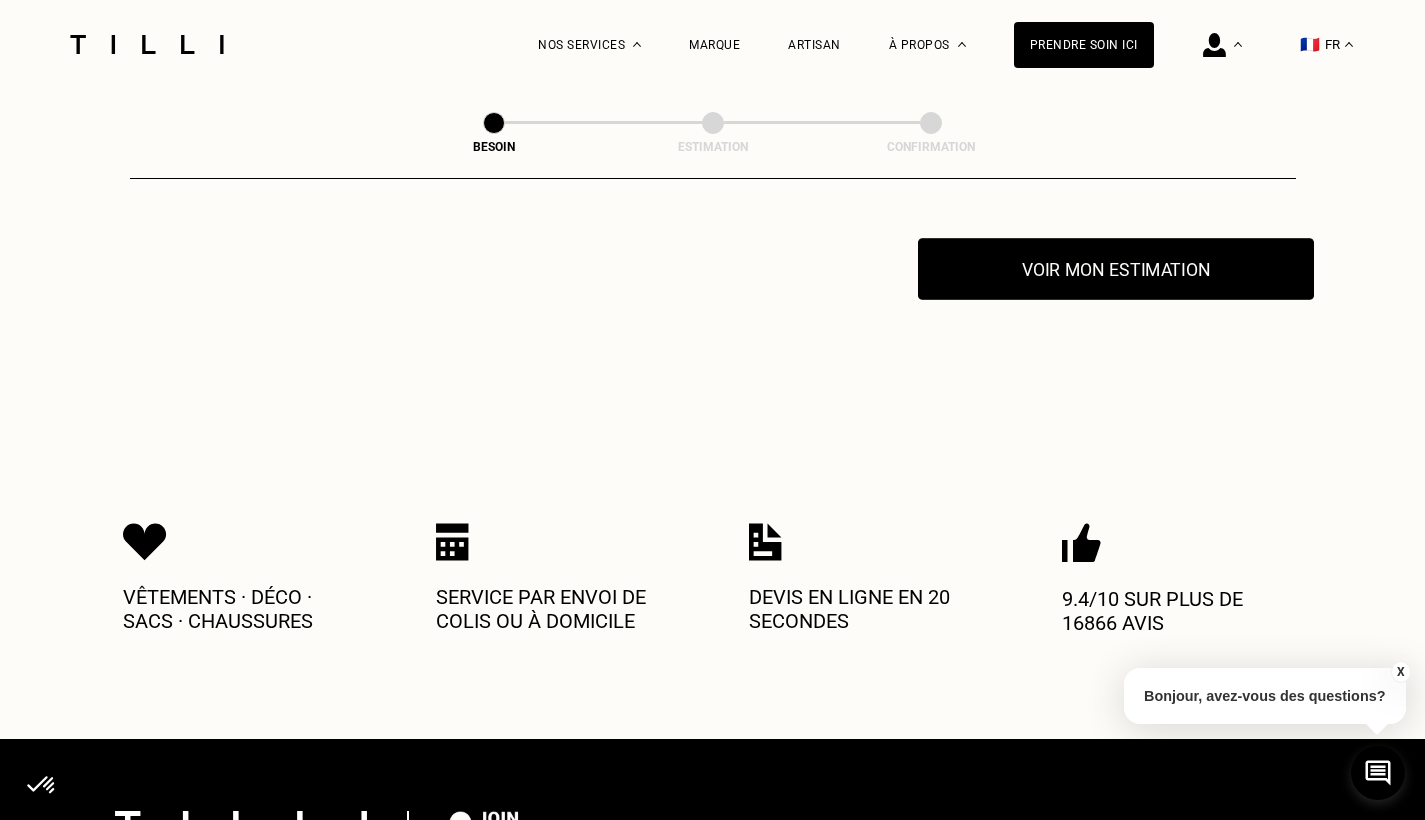 click on "Voir mon estimation" at bounding box center (1116, 269) 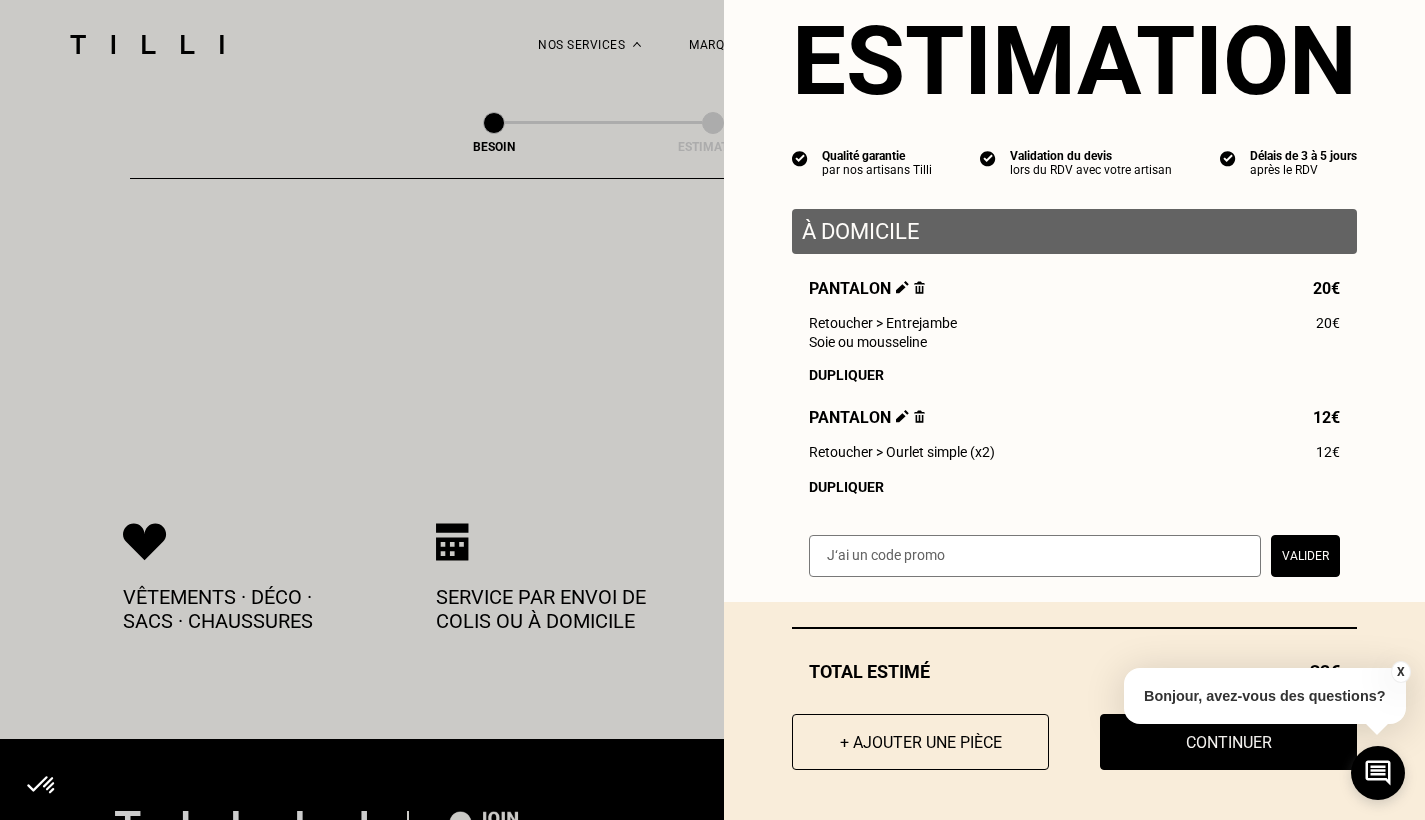 scroll, scrollTop: 58, scrollLeft: 0, axis: vertical 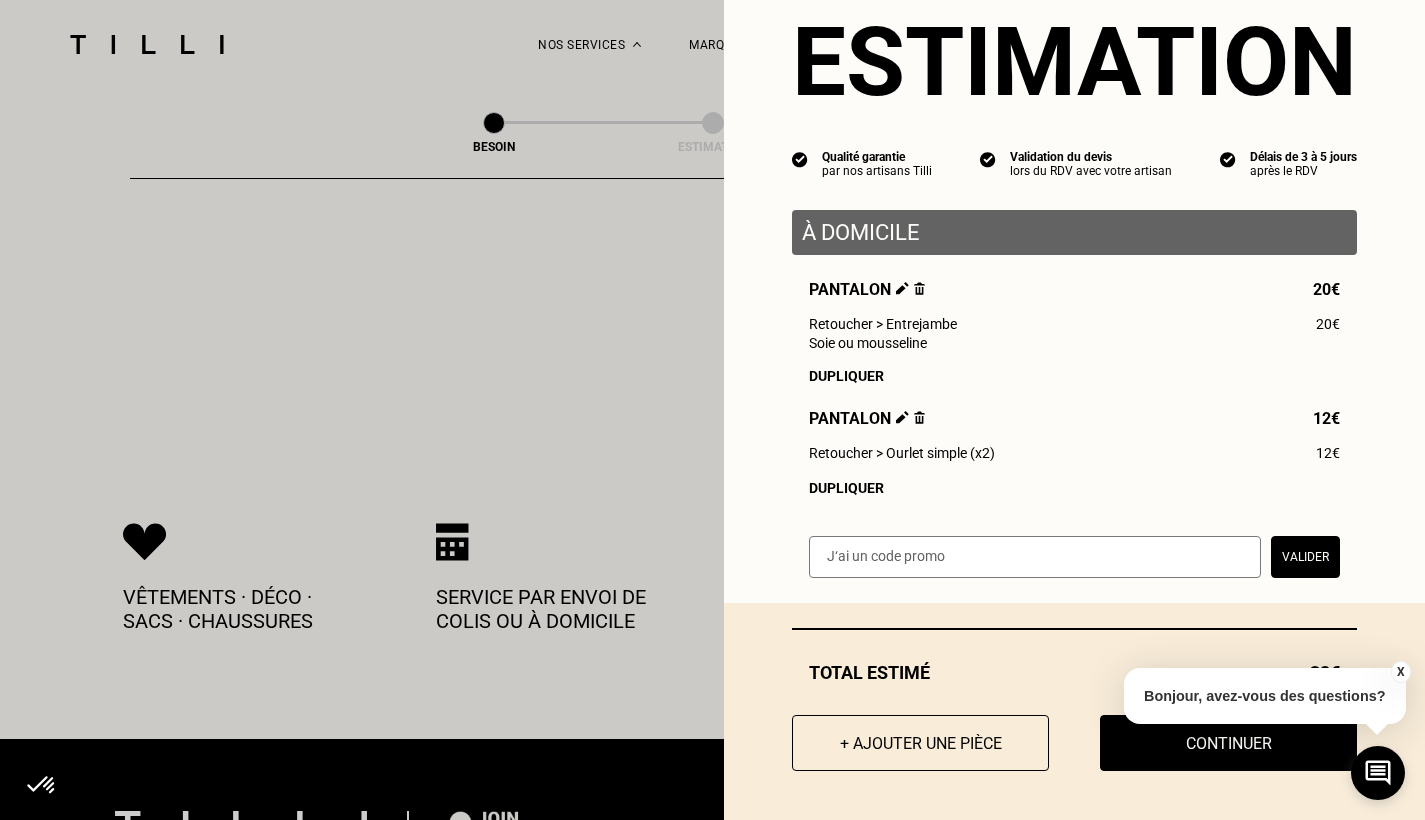 click at bounding box center (902, 417) 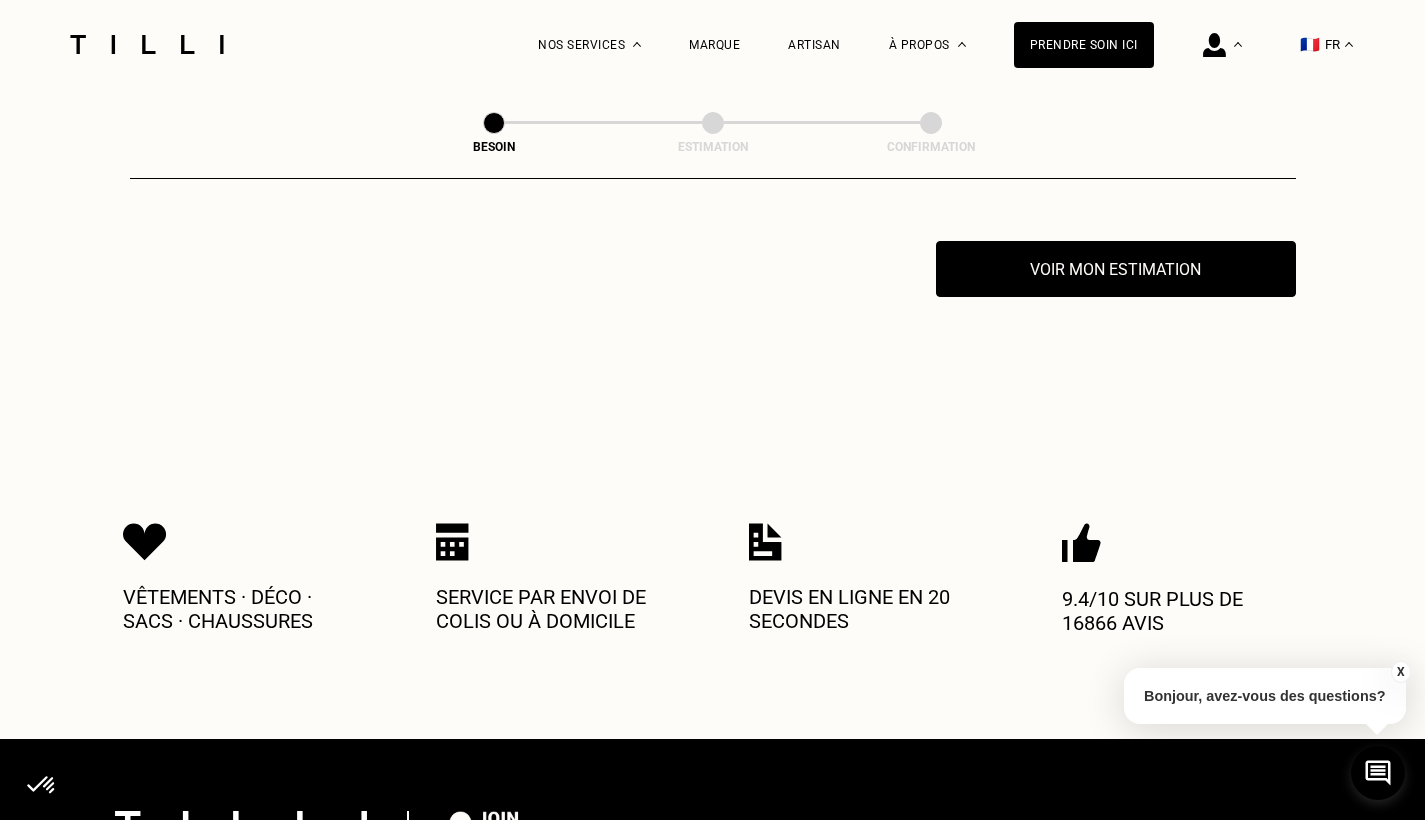 scroll, scrollTop: 0, scrollLeft: 0, axis: both 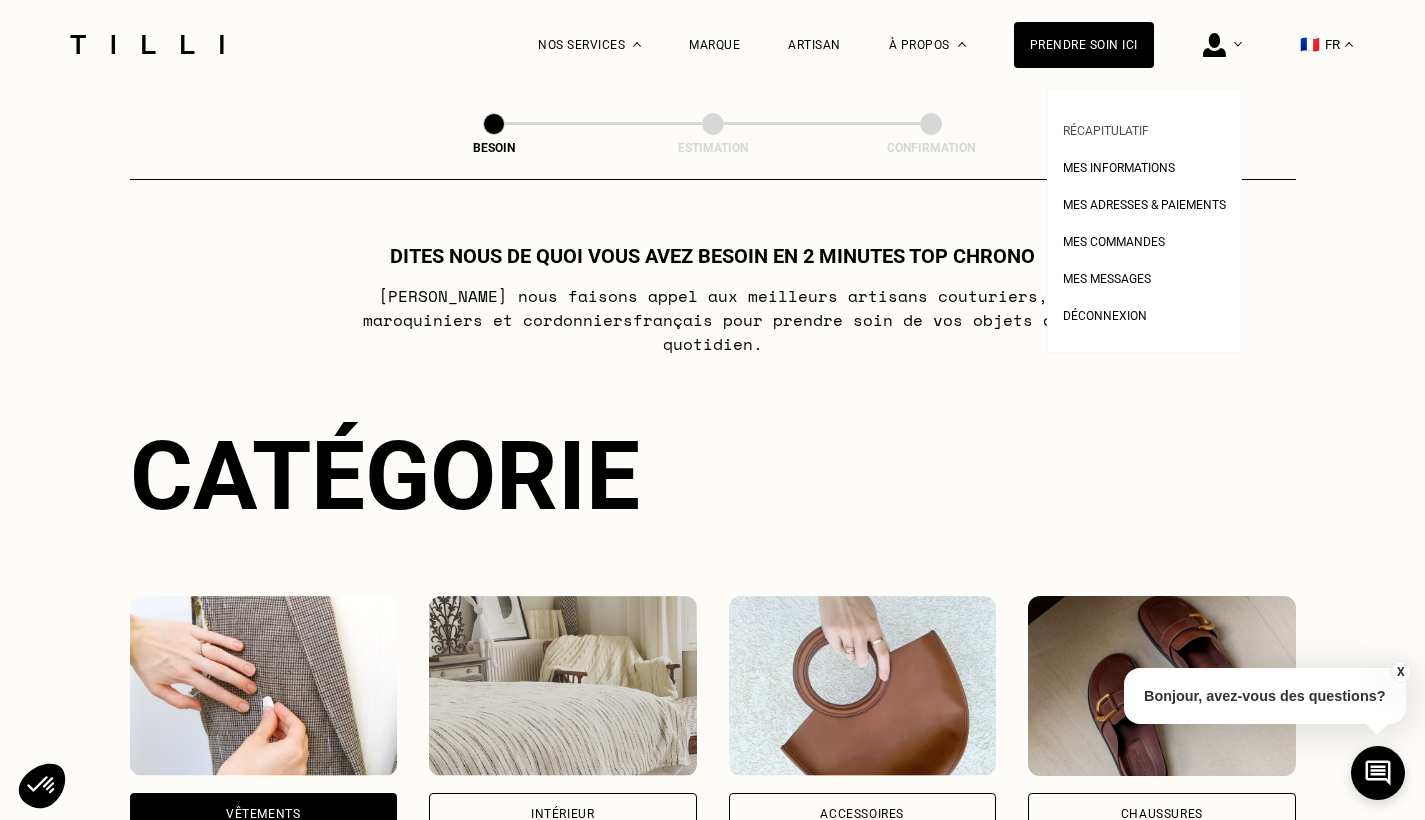 click on "Récapitulatif" at bounding box center (1106, 131) 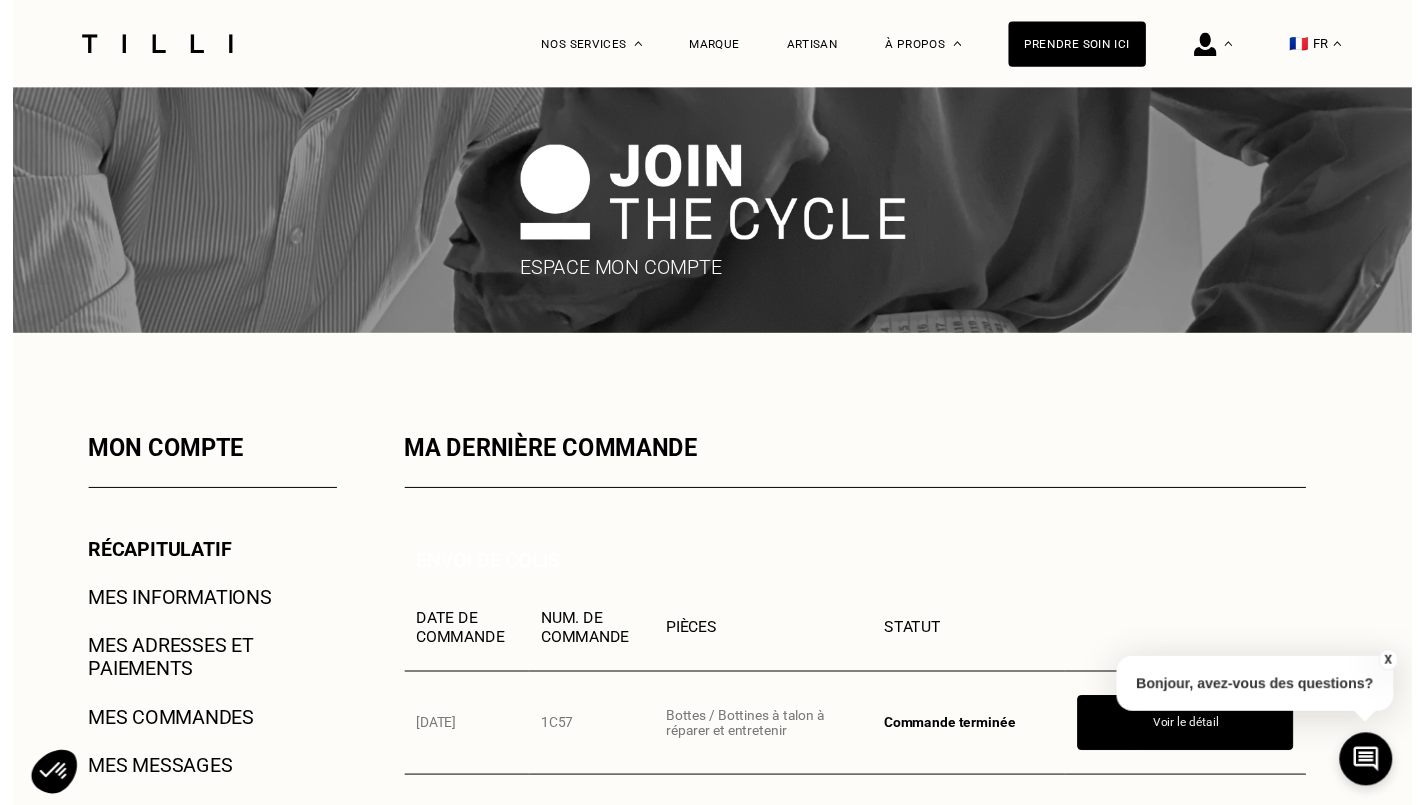 scroll, scrollTop: 0, scrollLeft: 0, axis: both 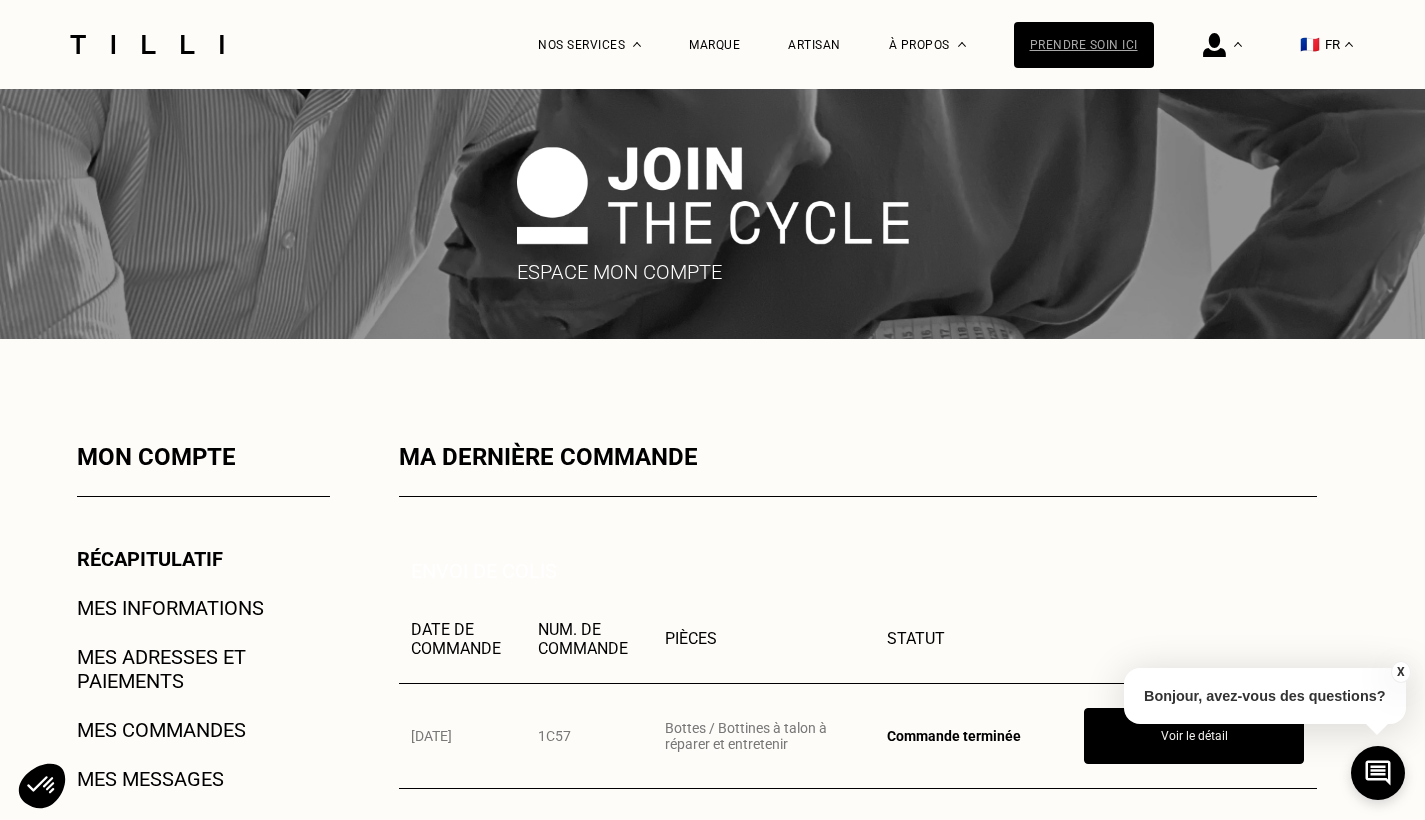 click on "Prendre soin ici" at bounding box center [1084, 45] 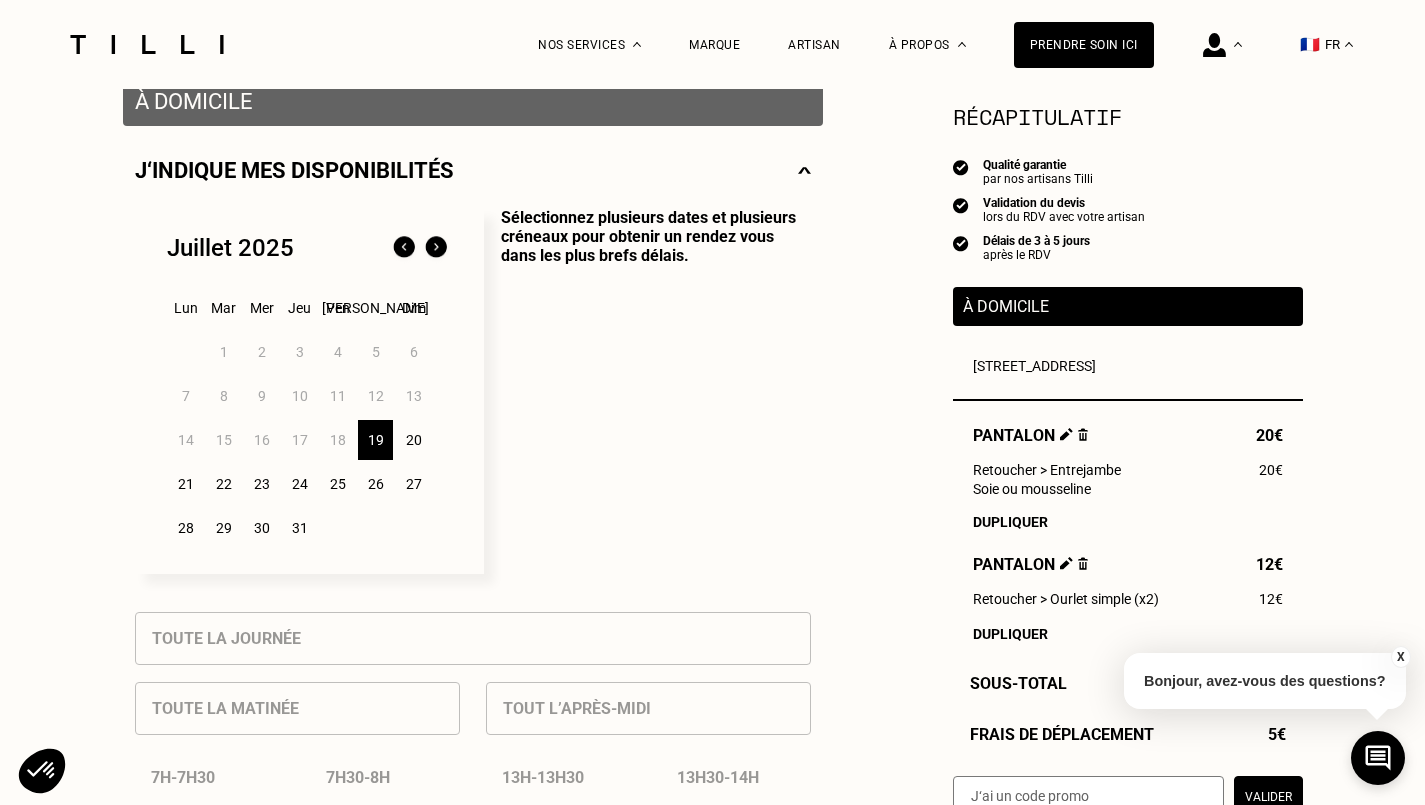 scroll, scrollTop: 508, scrollLeft: 0, axis: vertical 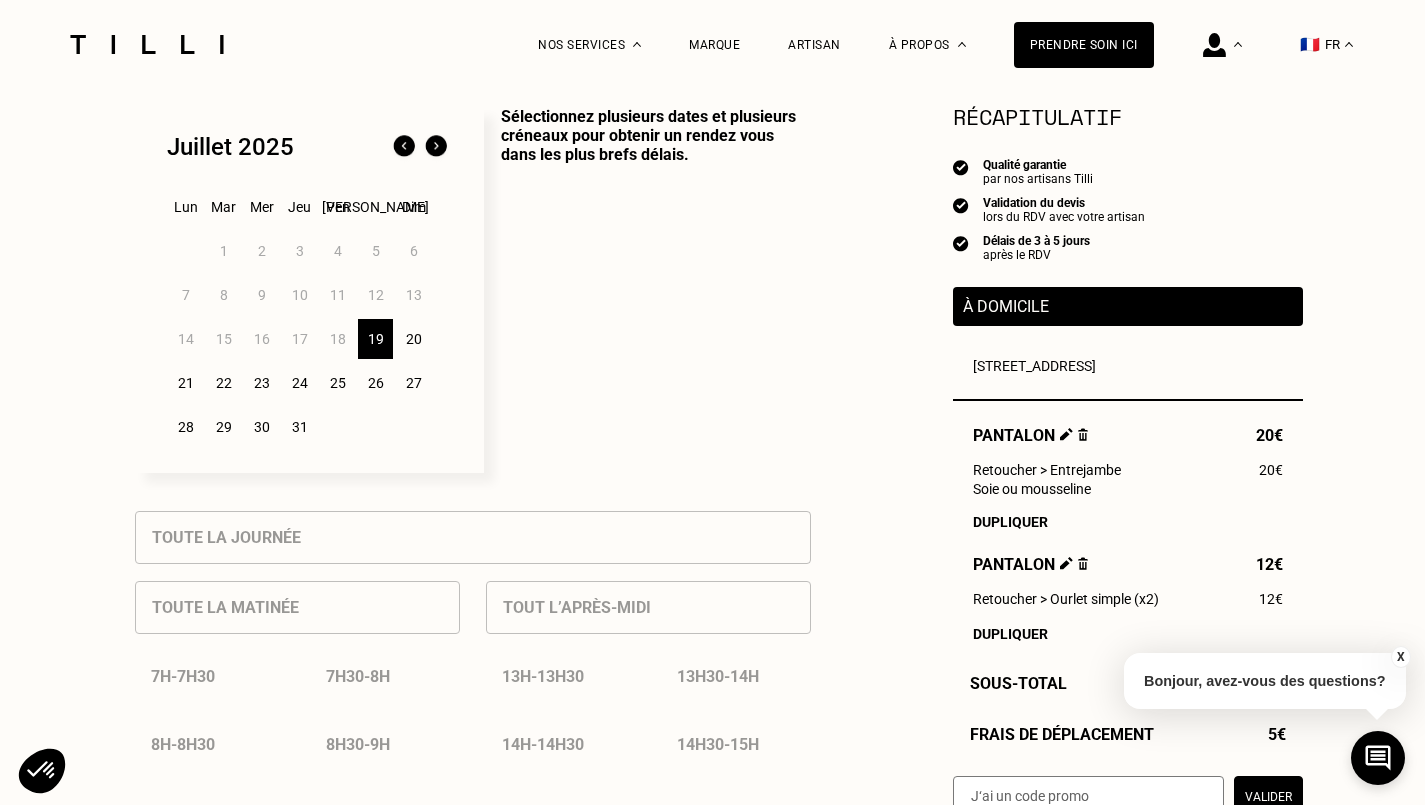 click on "19" at bounding box center [375, 339] 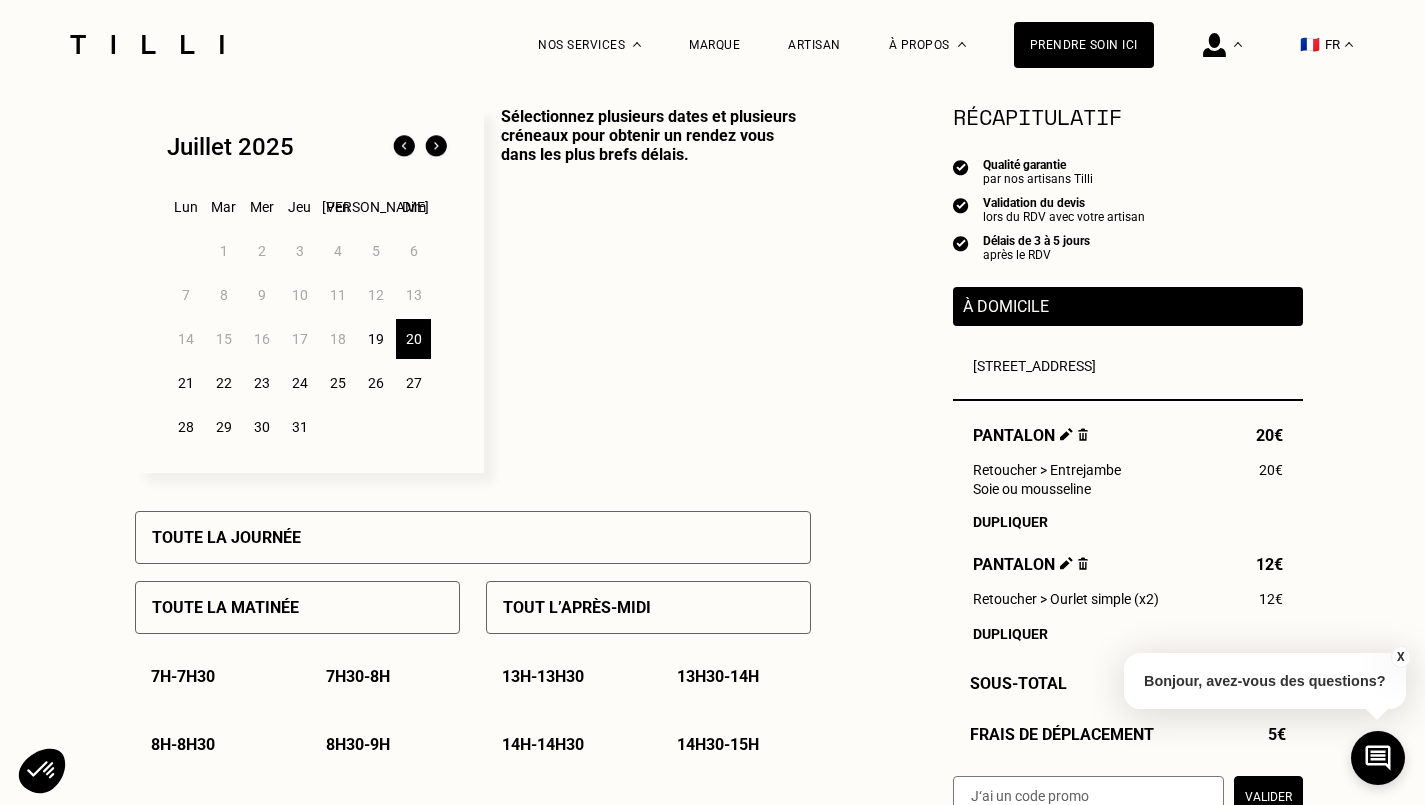 click on "19" at bounding box center [375, 339] 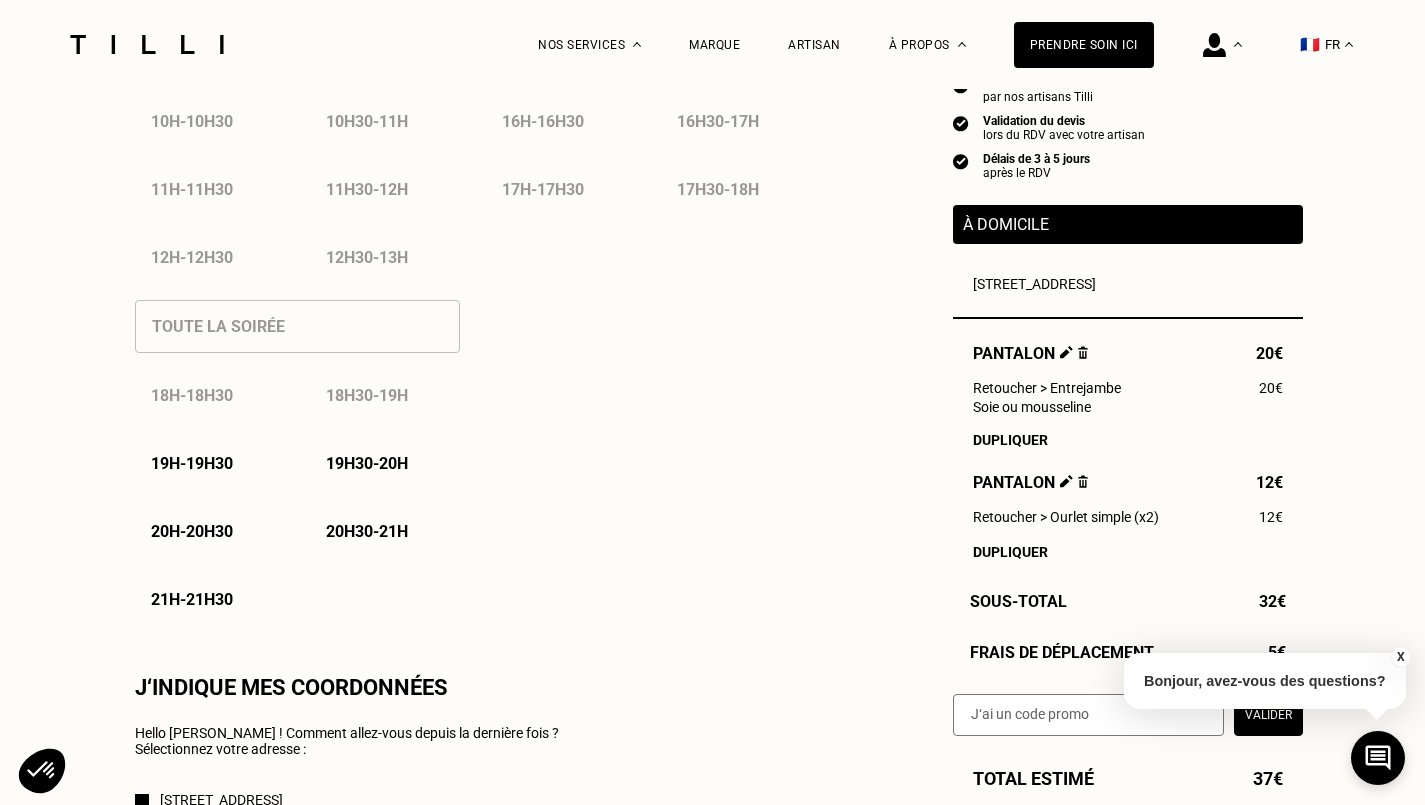 scroll, scrollTop: 1289, scrollLeft: 0, axis: vertical 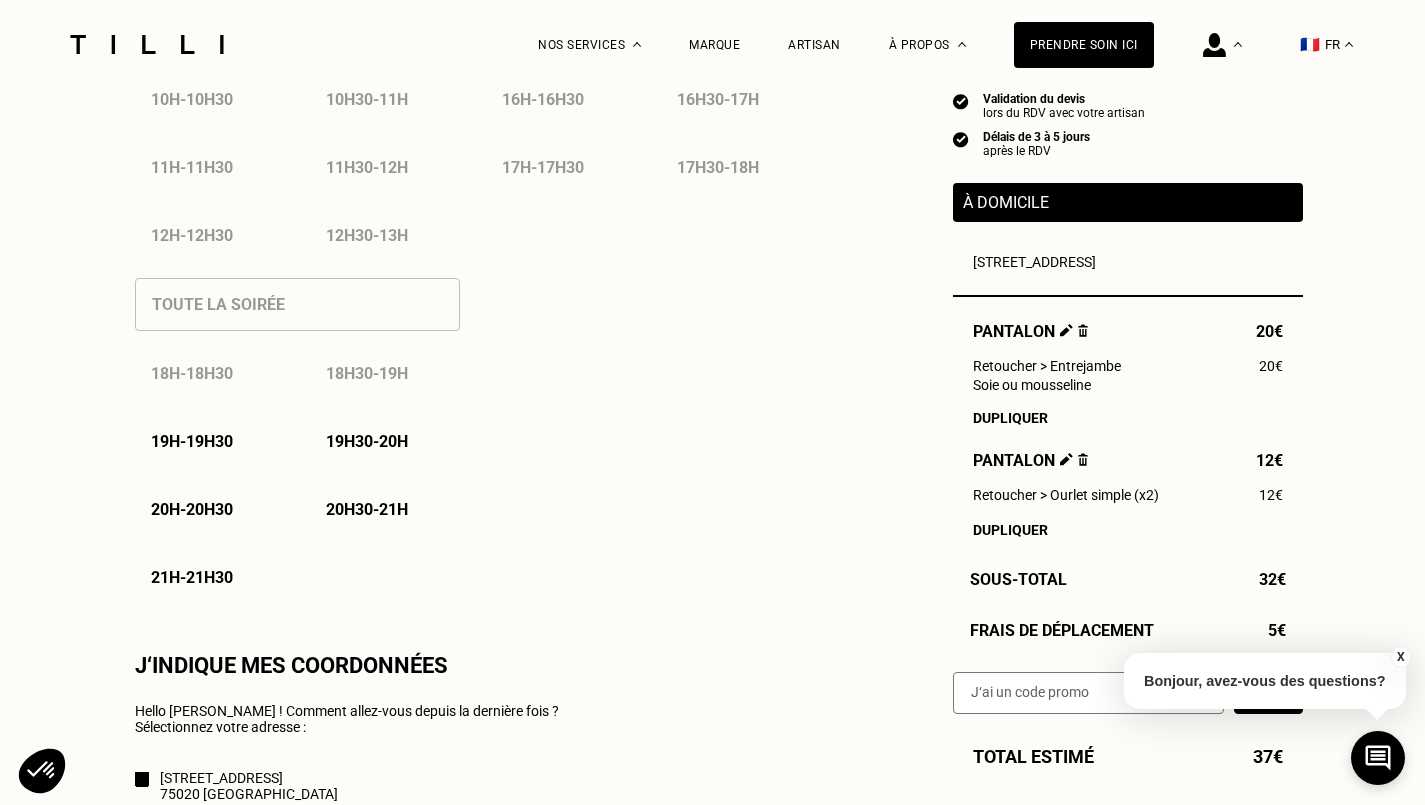 click on "19h  -  19h30" at bounding box center [192, 441] 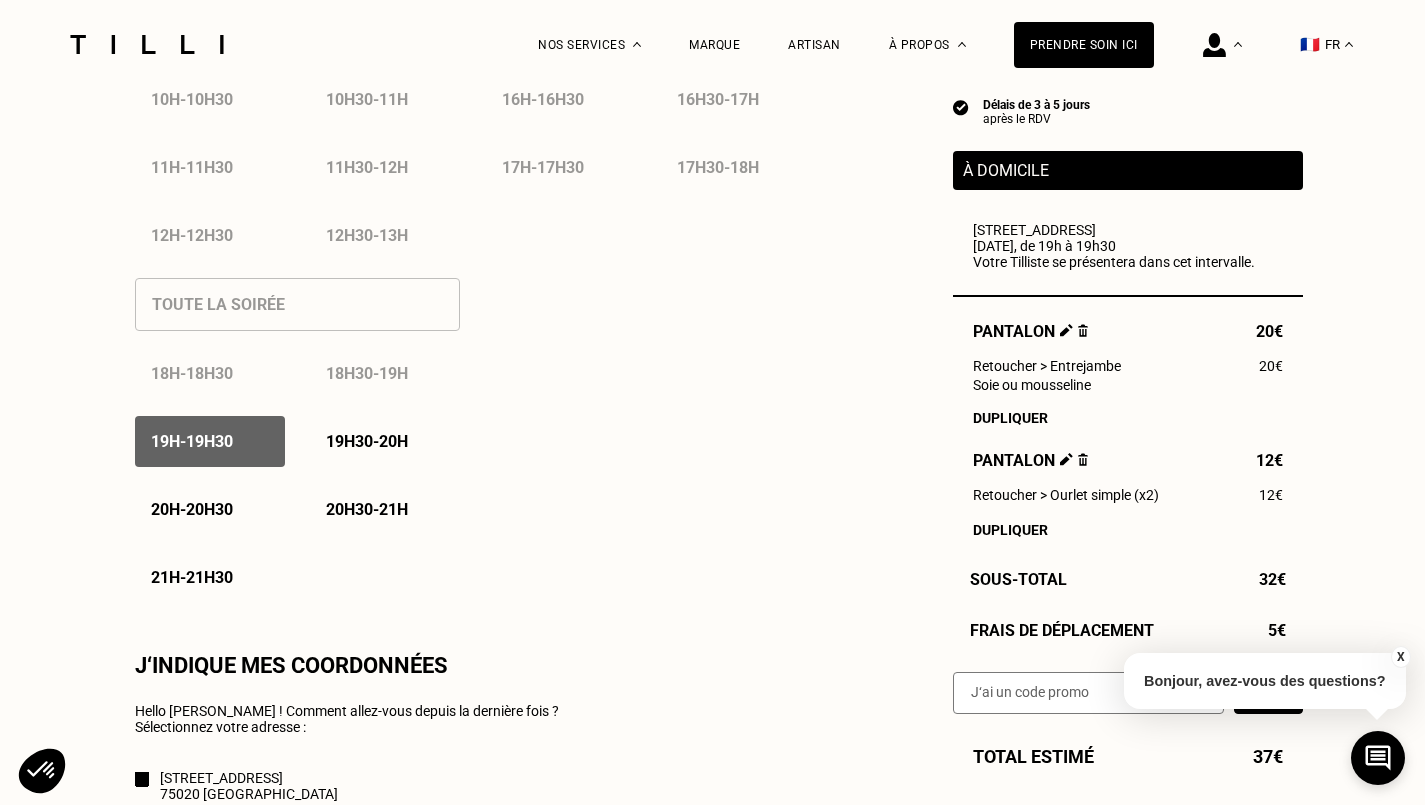 click on "19h30  -  20h" at bounding box center [385, 441] 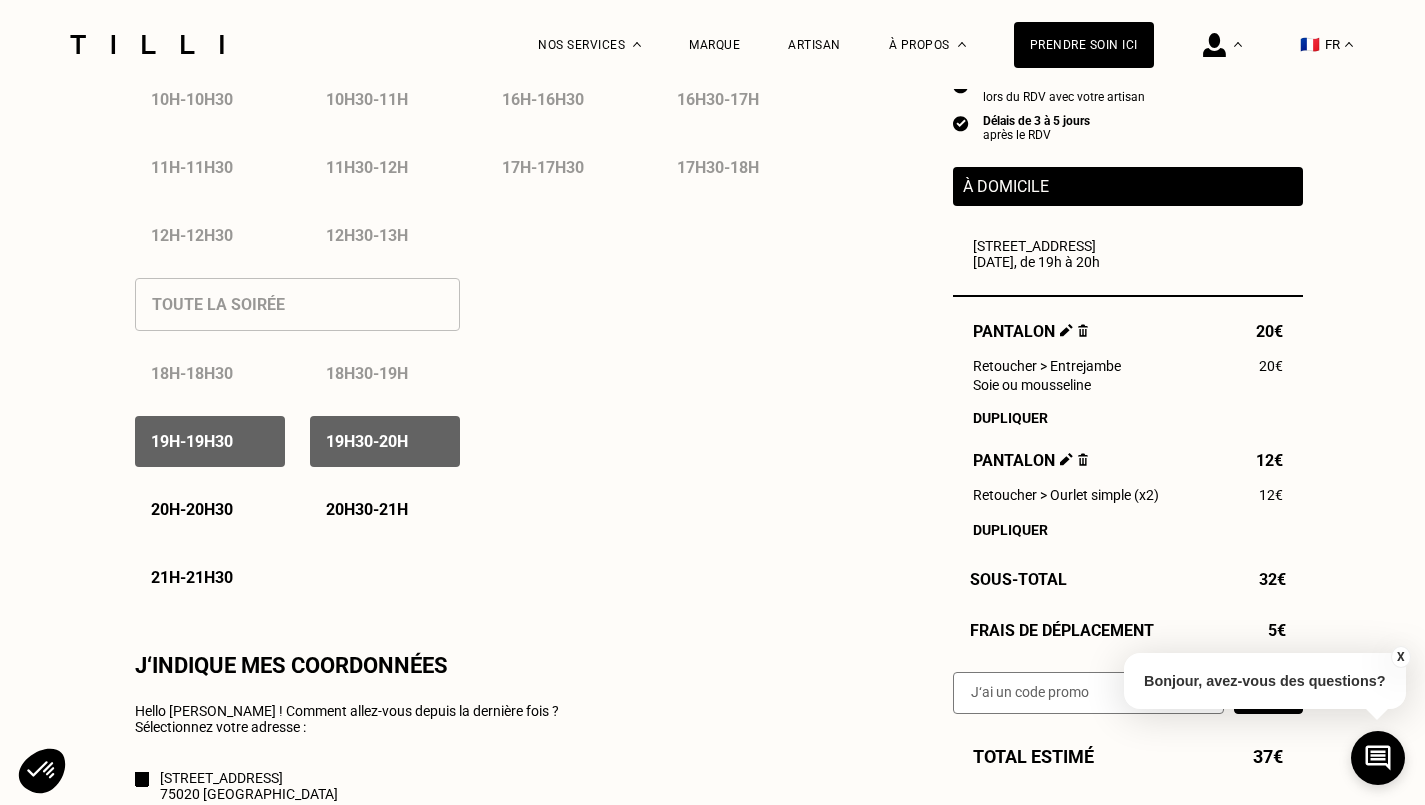 click on "20h  -  20h30" at bounding box center (192, 509) 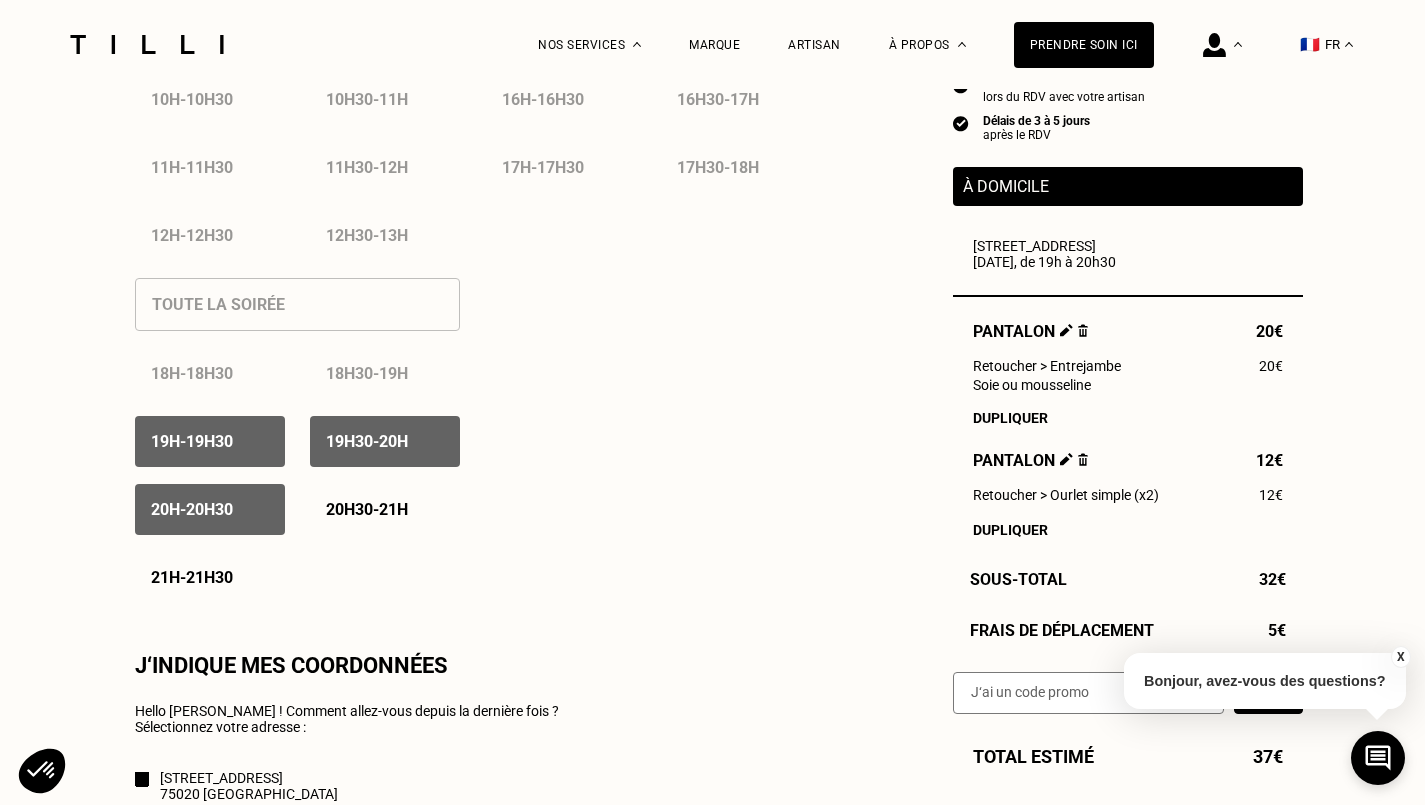 click on "20h30  -  21h" at bounding box center (385, 509) 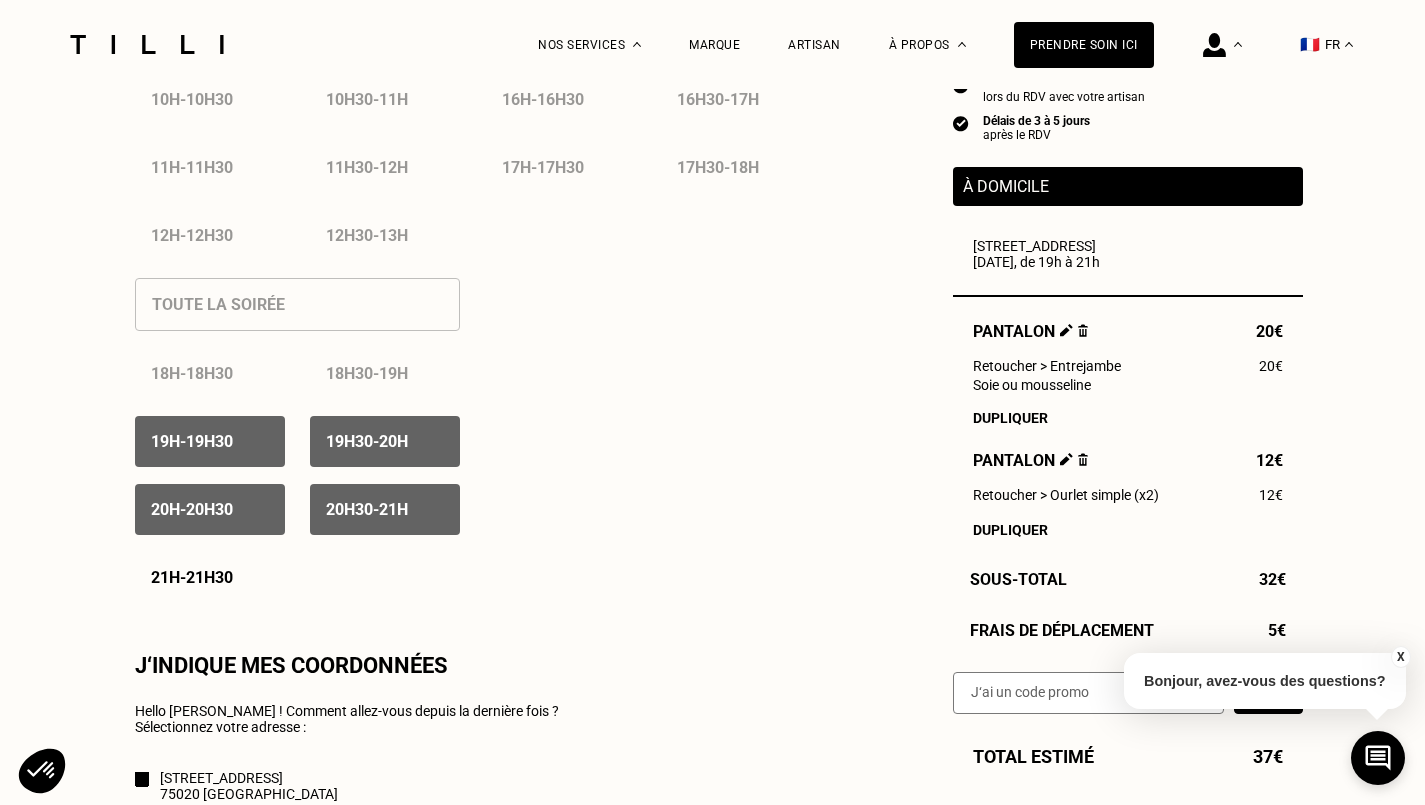 click on "21h  -  21h30" at bounding box center (192, 577) 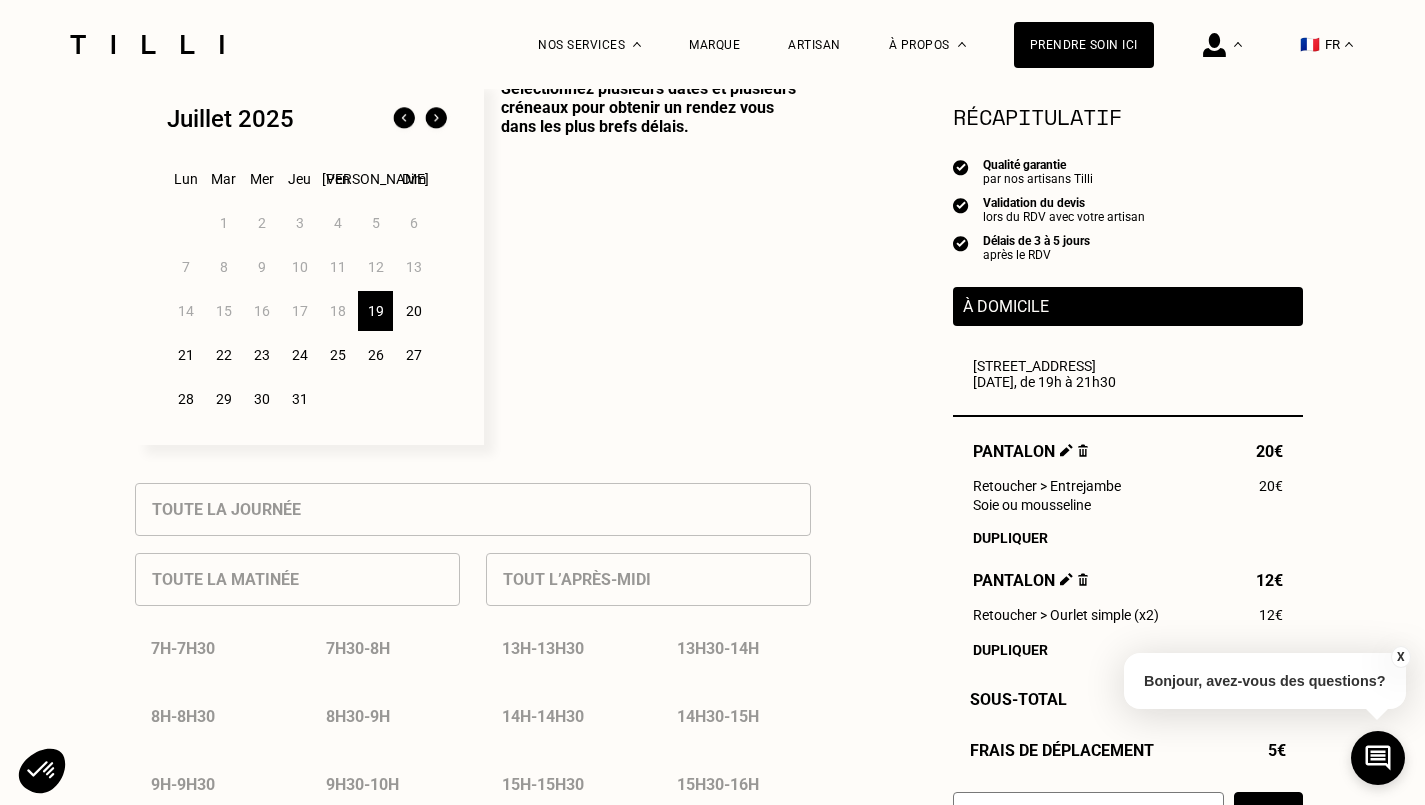 scroll, scrollTop: 452, scrollLeft: 0, axis: vertical 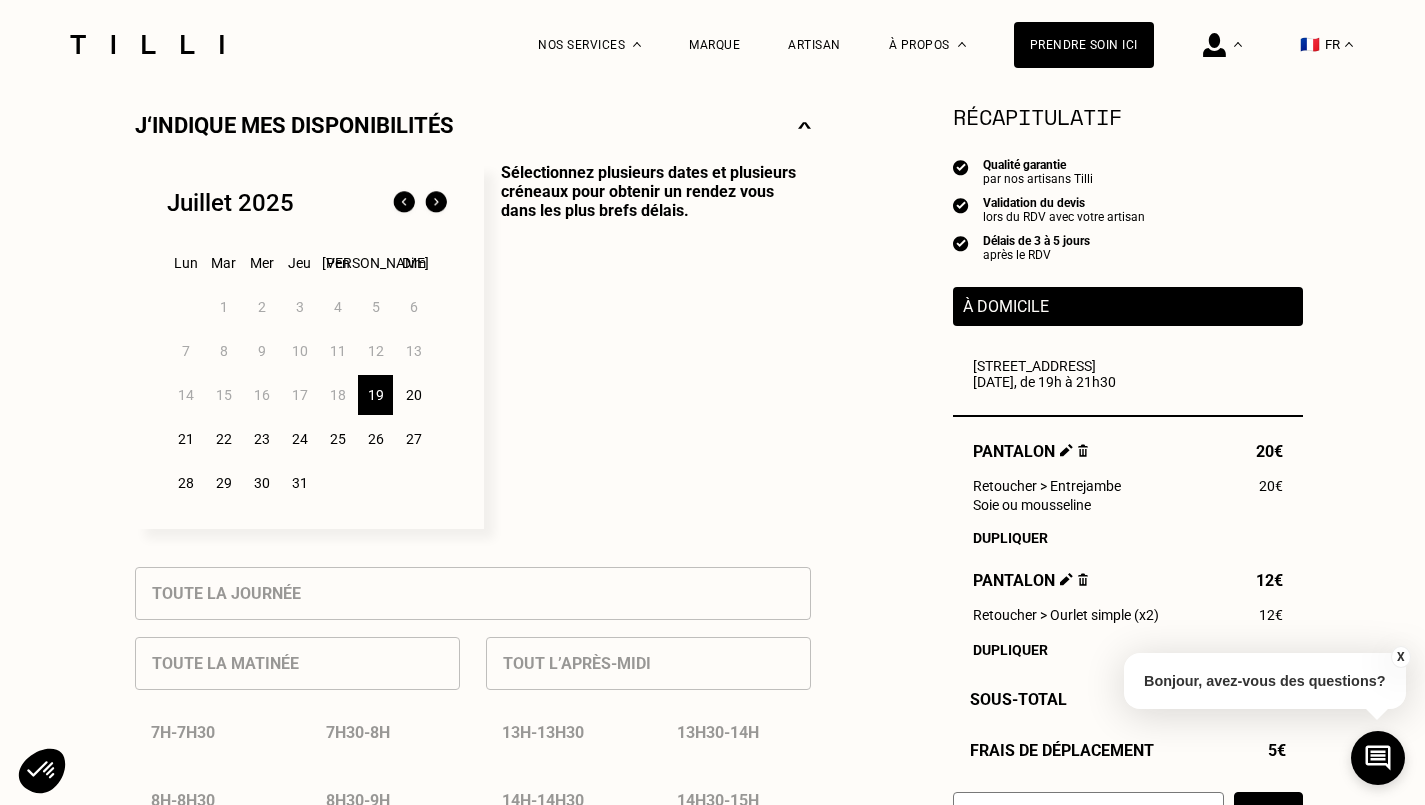 click on "20" at bounding box center (413, 395) 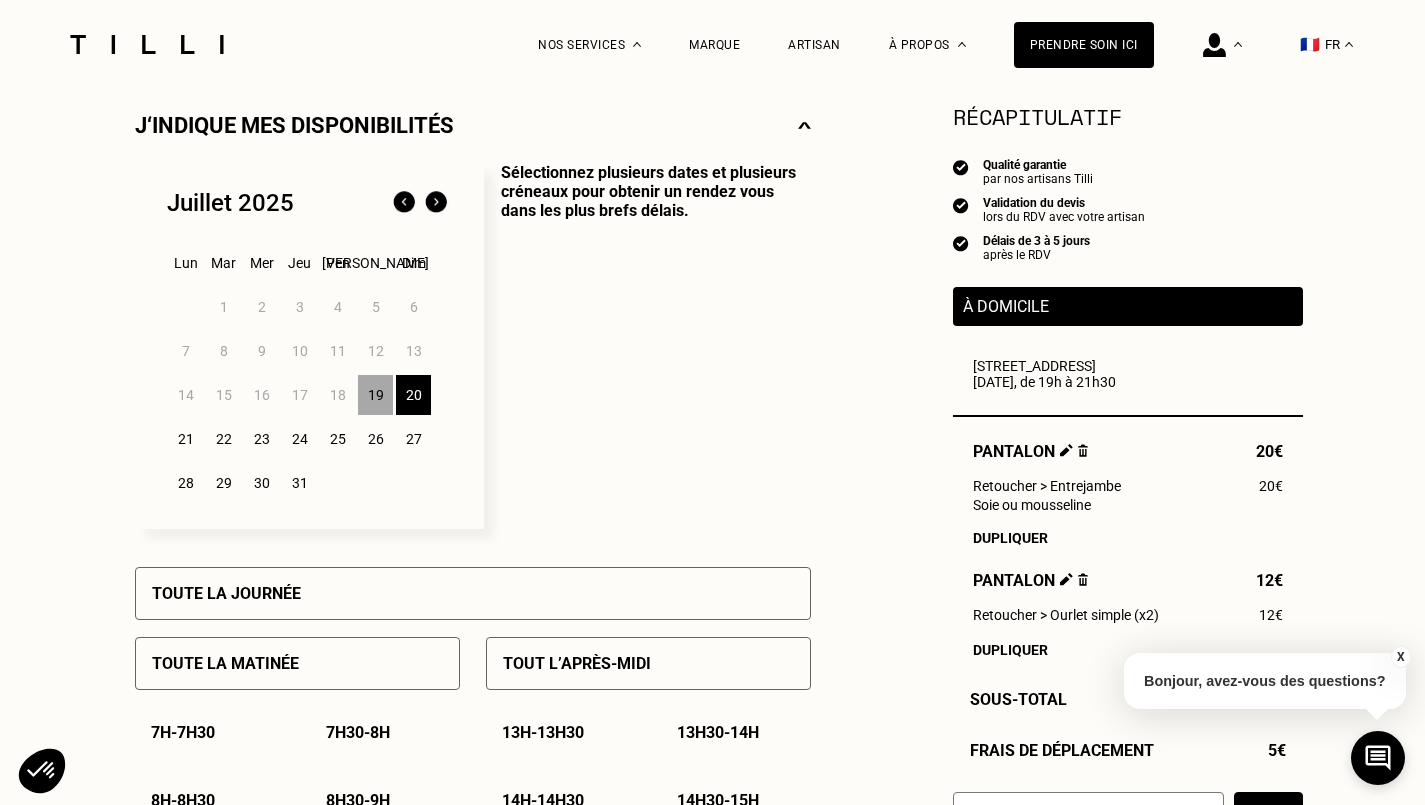 click on "Toute la journée" at bounding box center [473, 593] 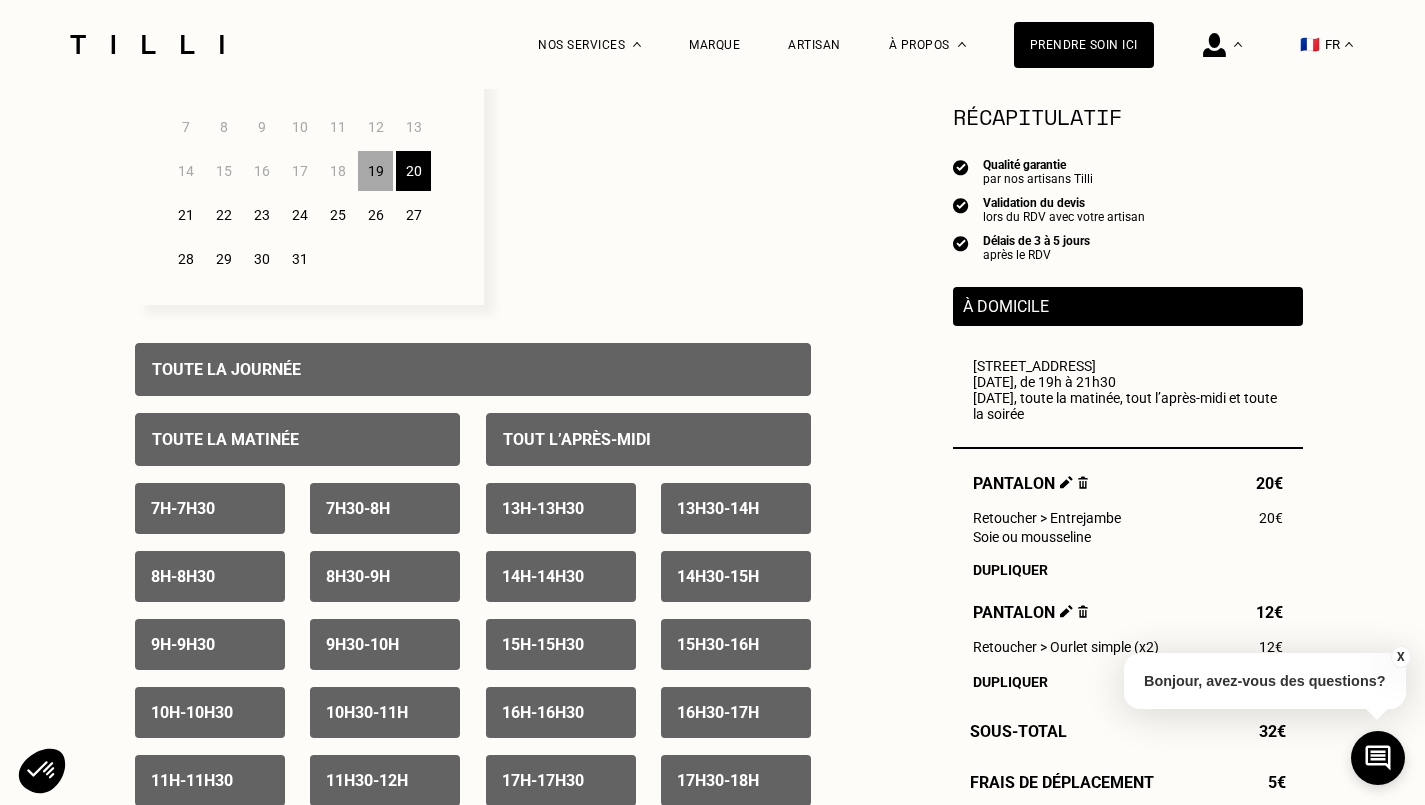 scroll, scrollTop: 733, scrollLeft: 0, axis: vertical 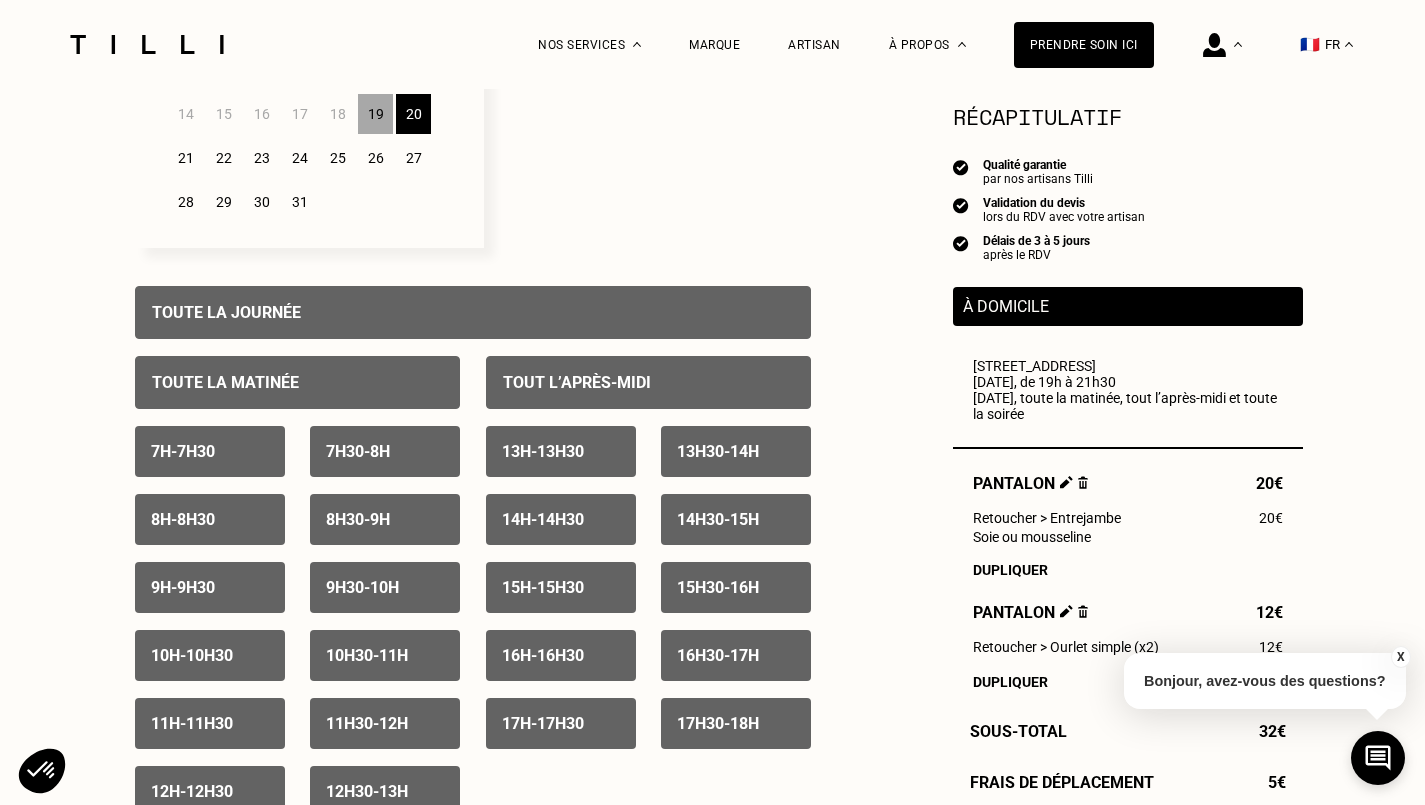 click on "Toute la journée" at bounding box center (226, 312) 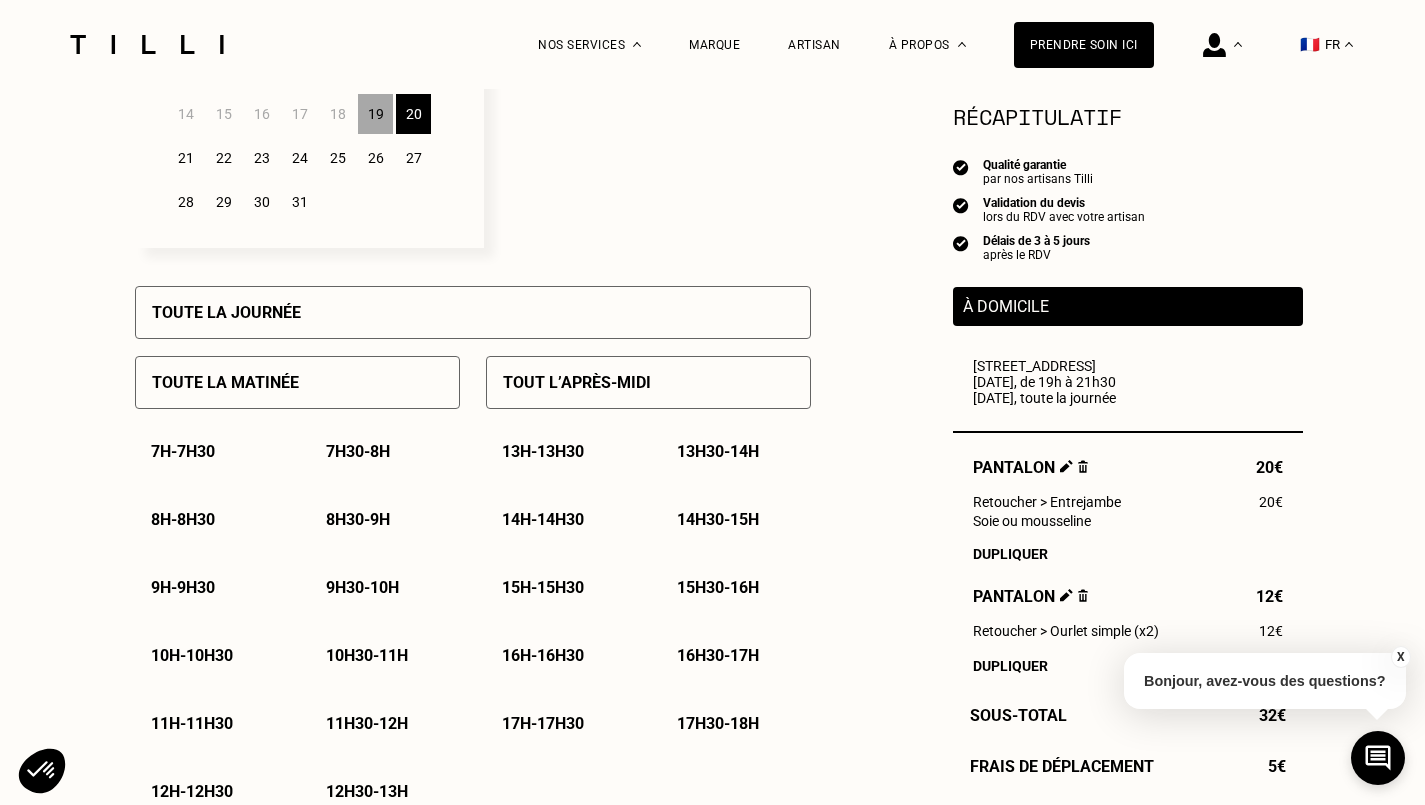 click on "Toute la journée" at bounding box center [226, 312] 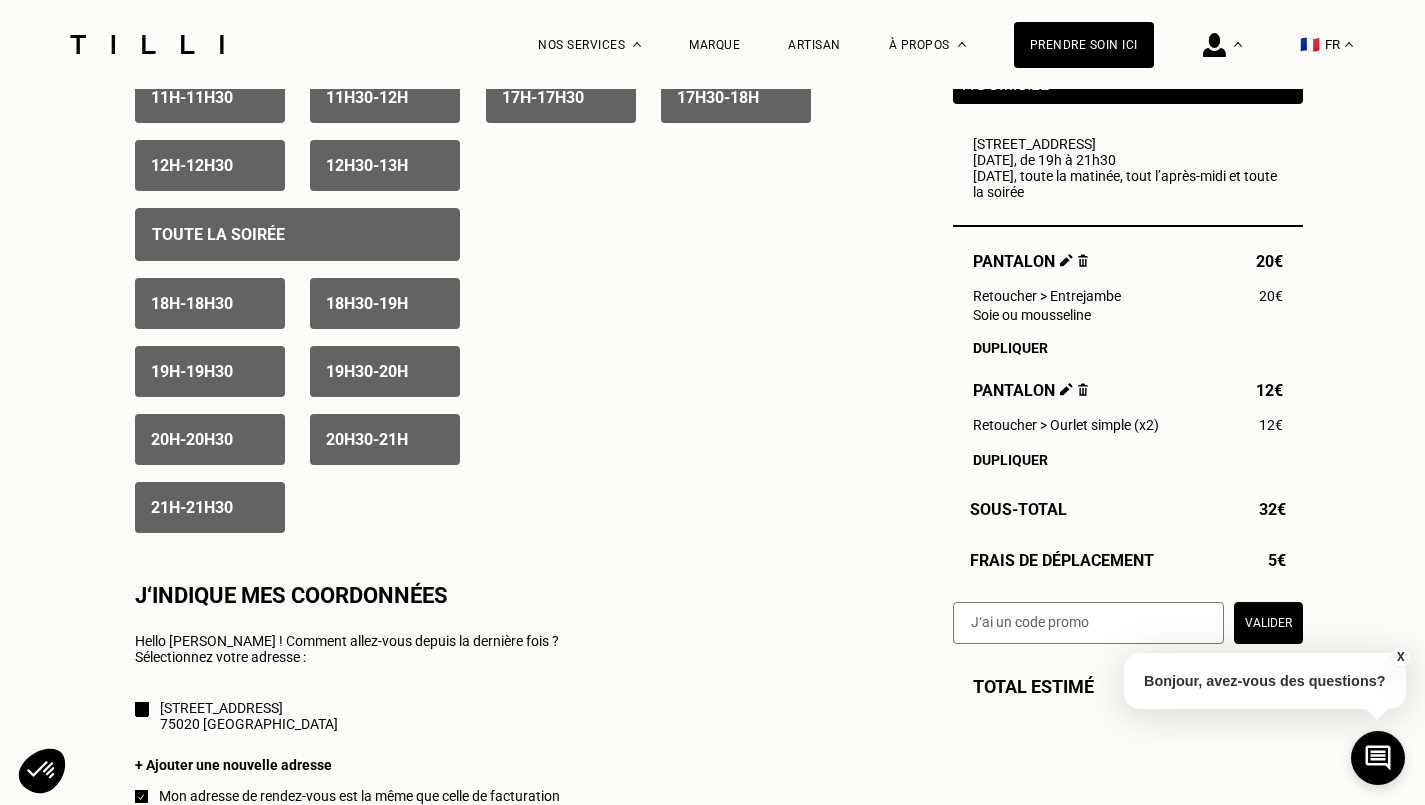 scroll, scrollTop: 1357, scrollLeft: 0, axis: vertical 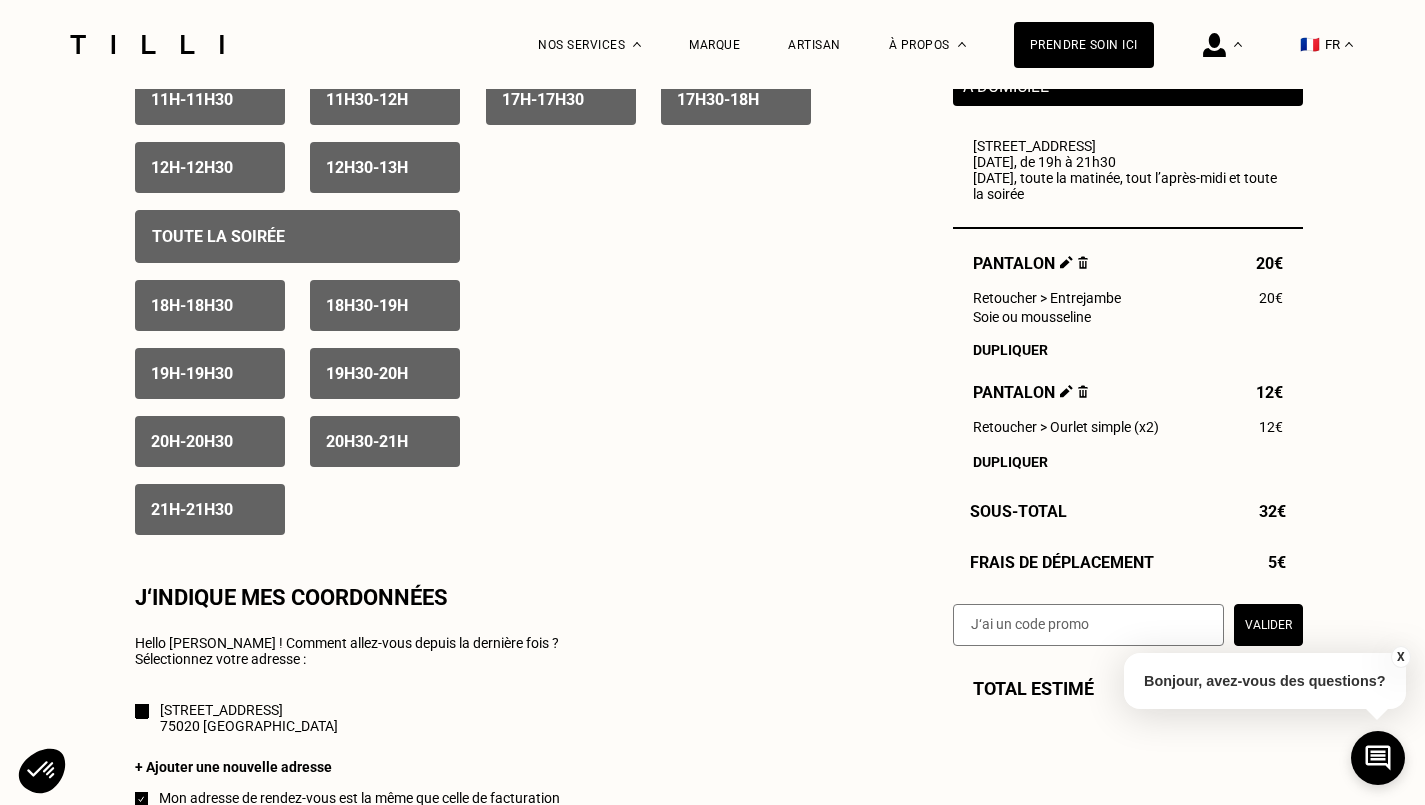 click at bounding box center (1088, 625) 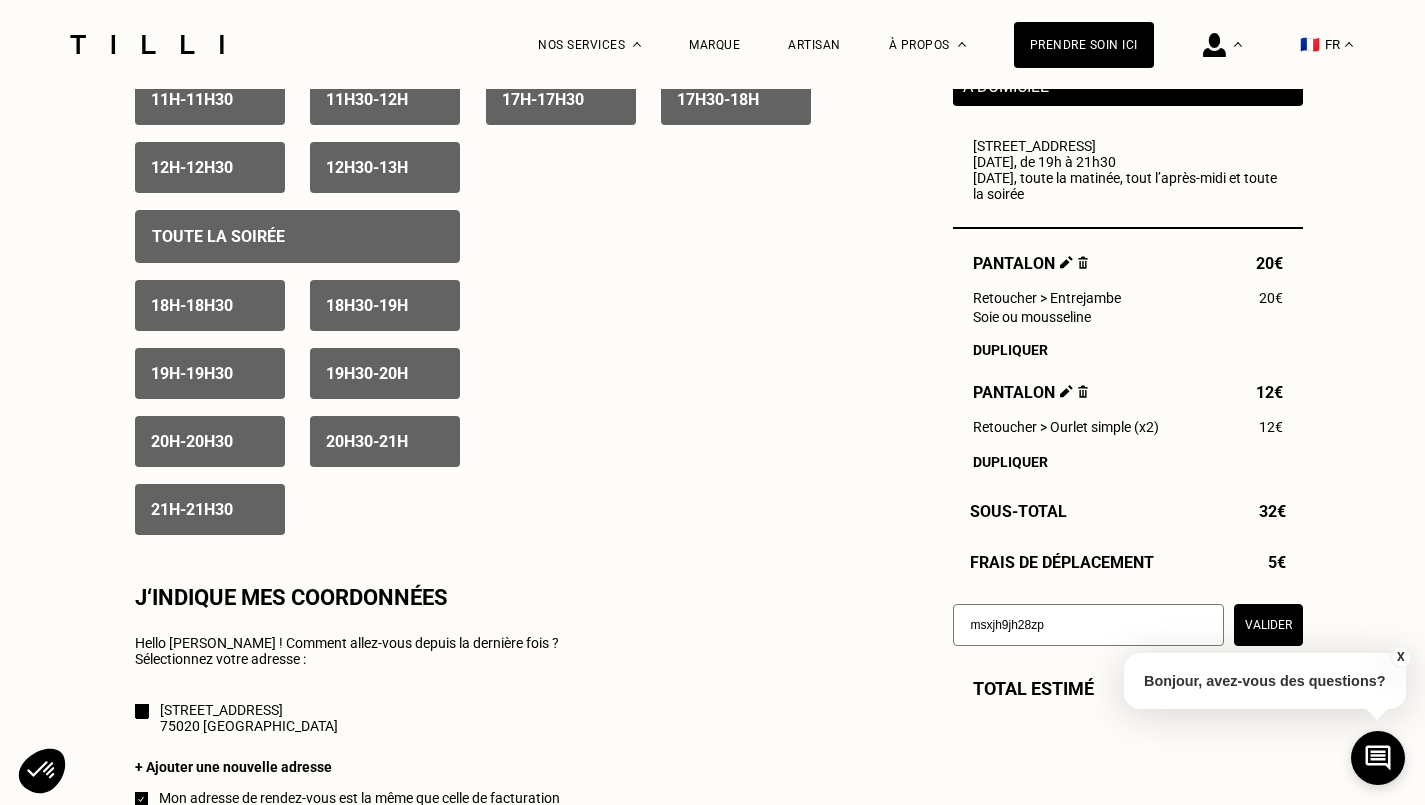 type on "msxjh9jh28zp" 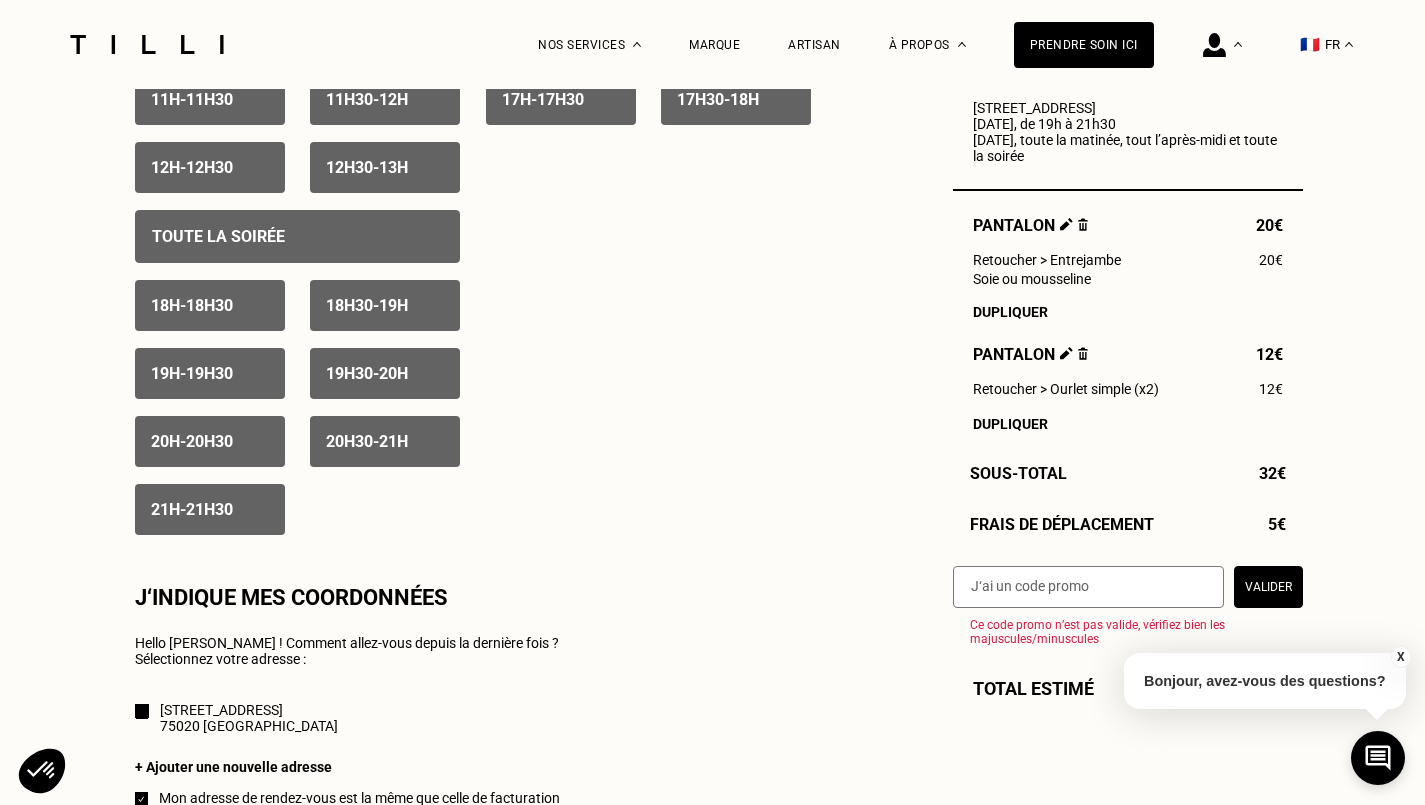 click at bounding box center (1088, 587) 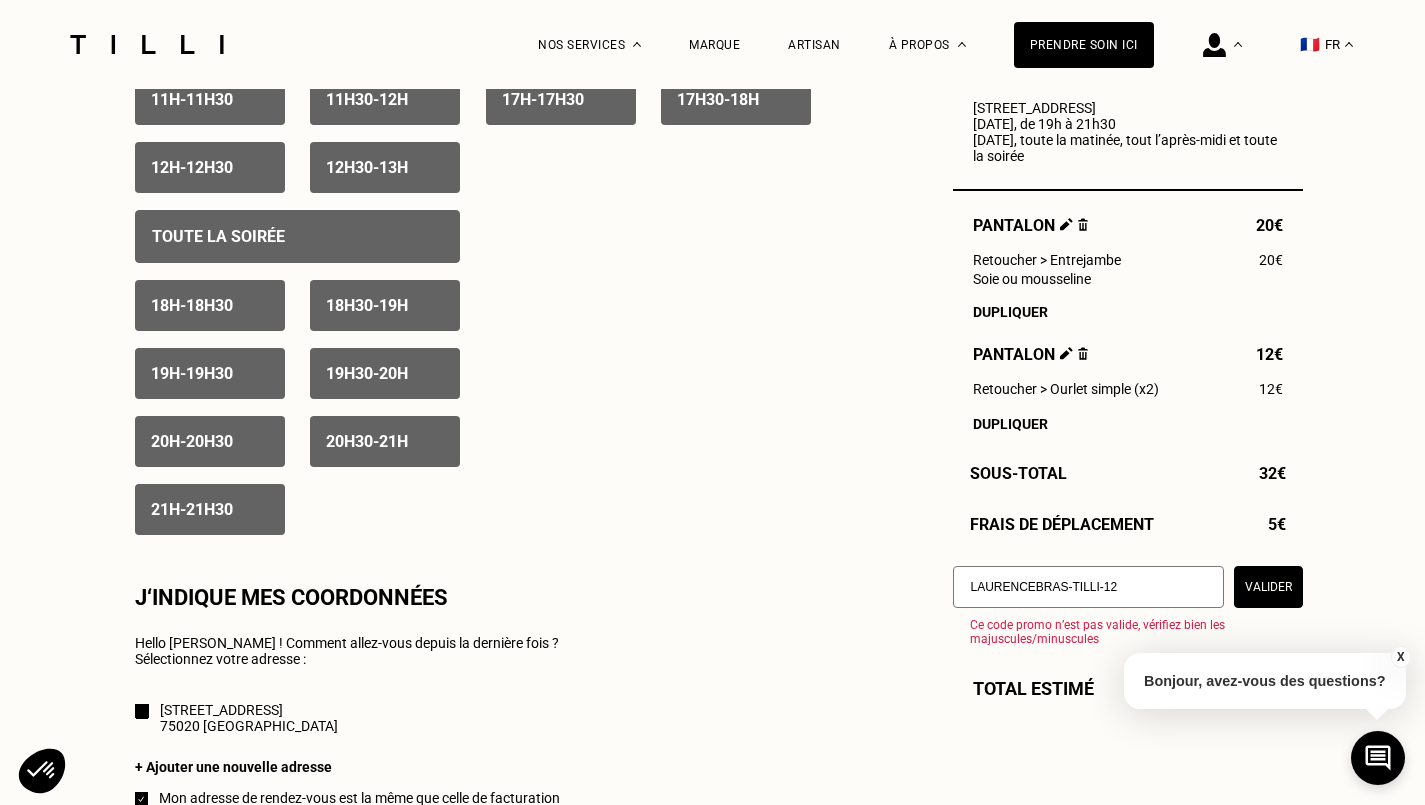 type on "LAURENCEBRAS-TILLI-12" 